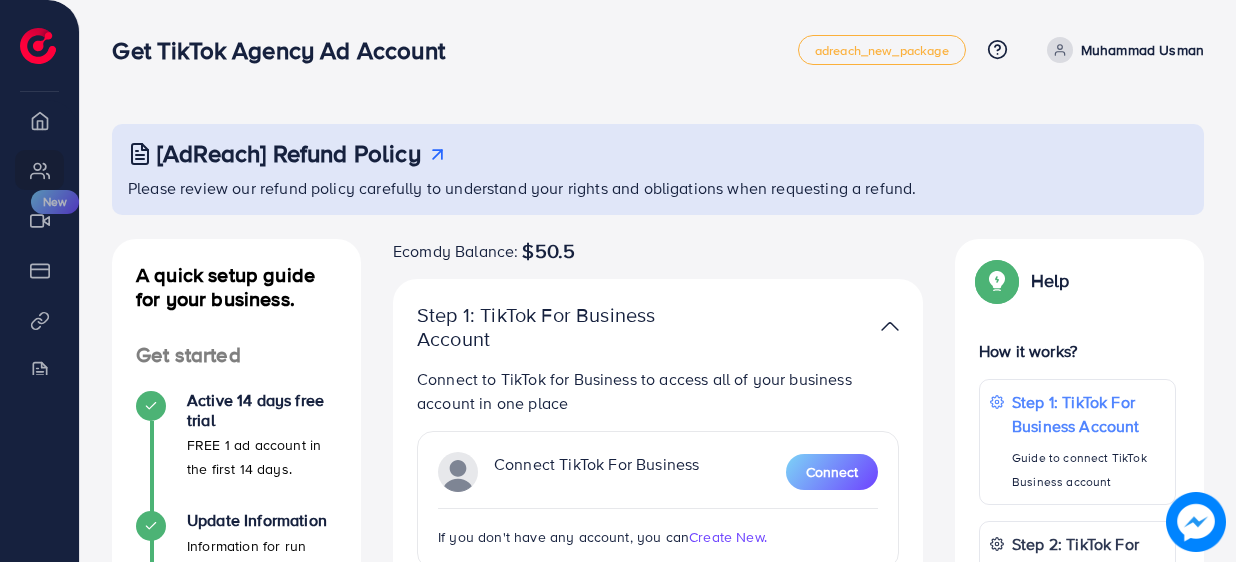 scroll, scrollTop: 0, scrollLeft: 0, axis: both 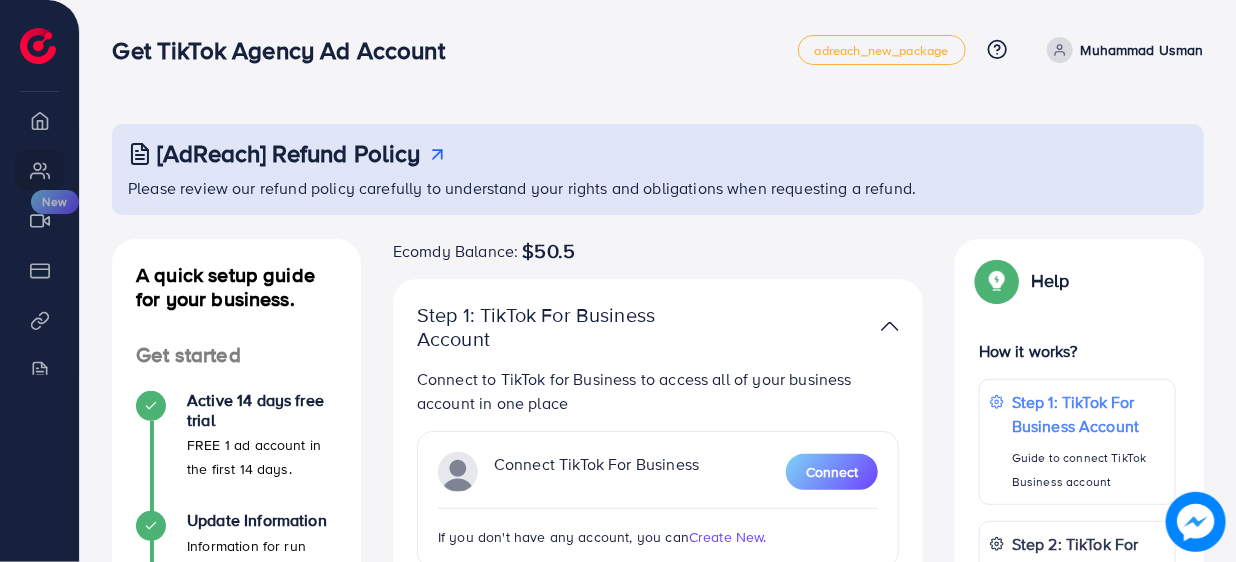 click on "[AdReach] Refund Policy" at bounding box center (660, 153) 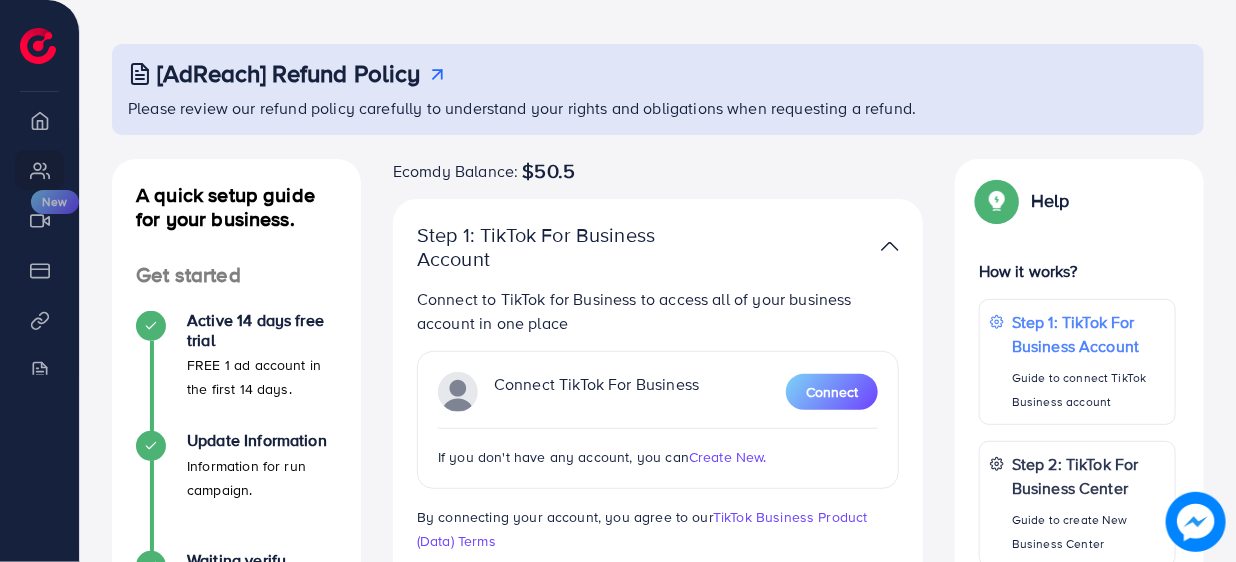 scroll, scrollTop: 0, scrollLeft: 0, axis: both 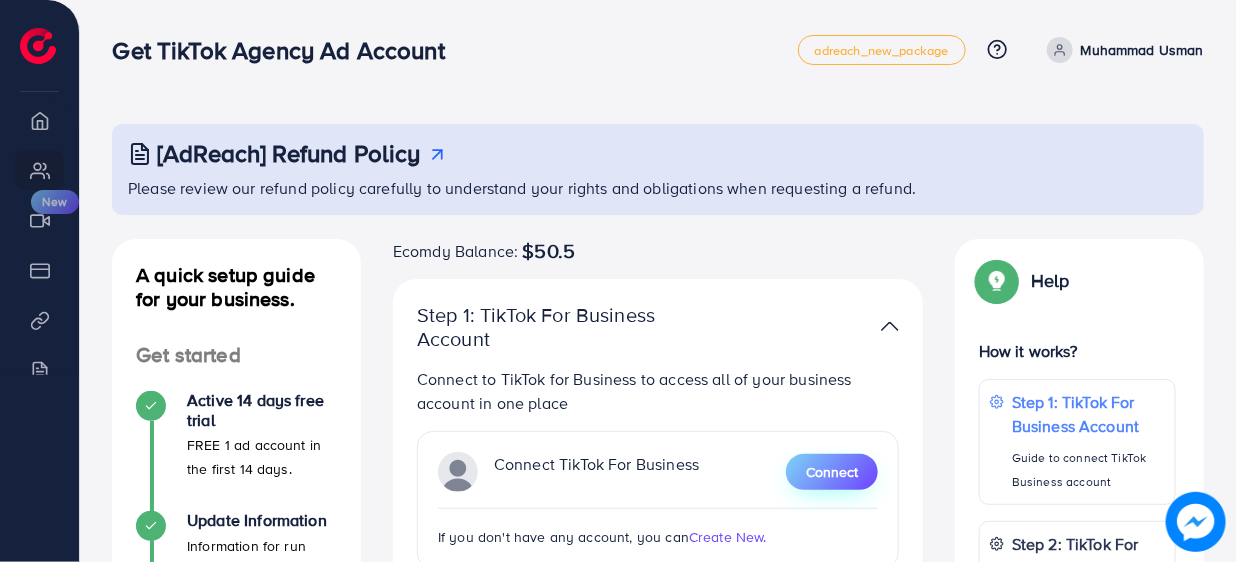 click on "Connect" at bounding box center [832, 472] 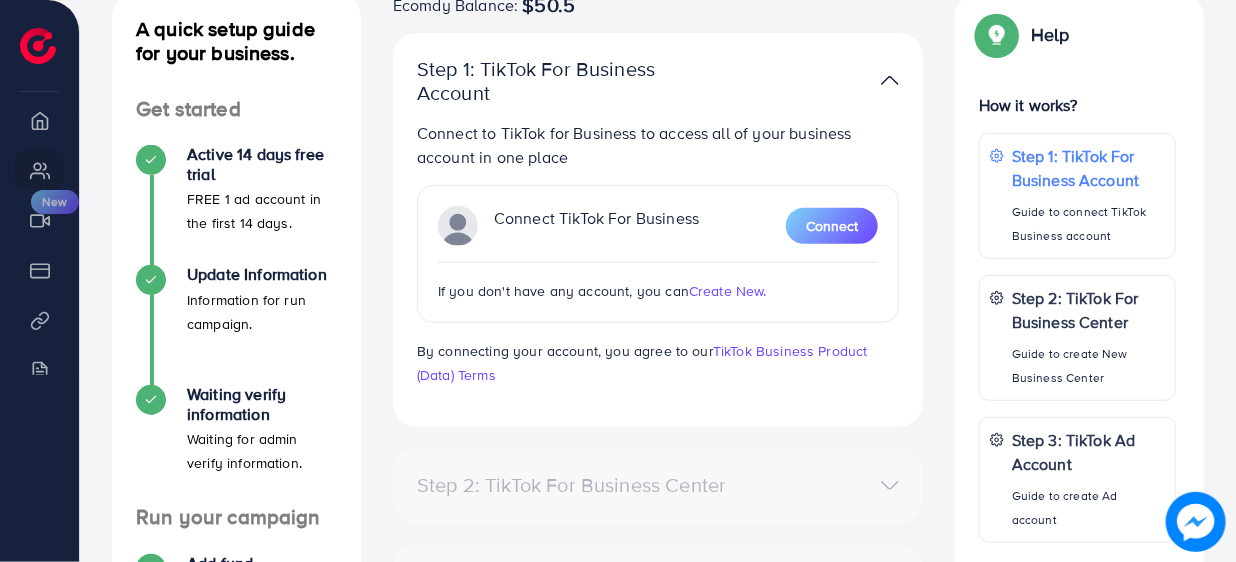 scroll, scrollTop: 242, scrollLeft: 0, axis: vertical 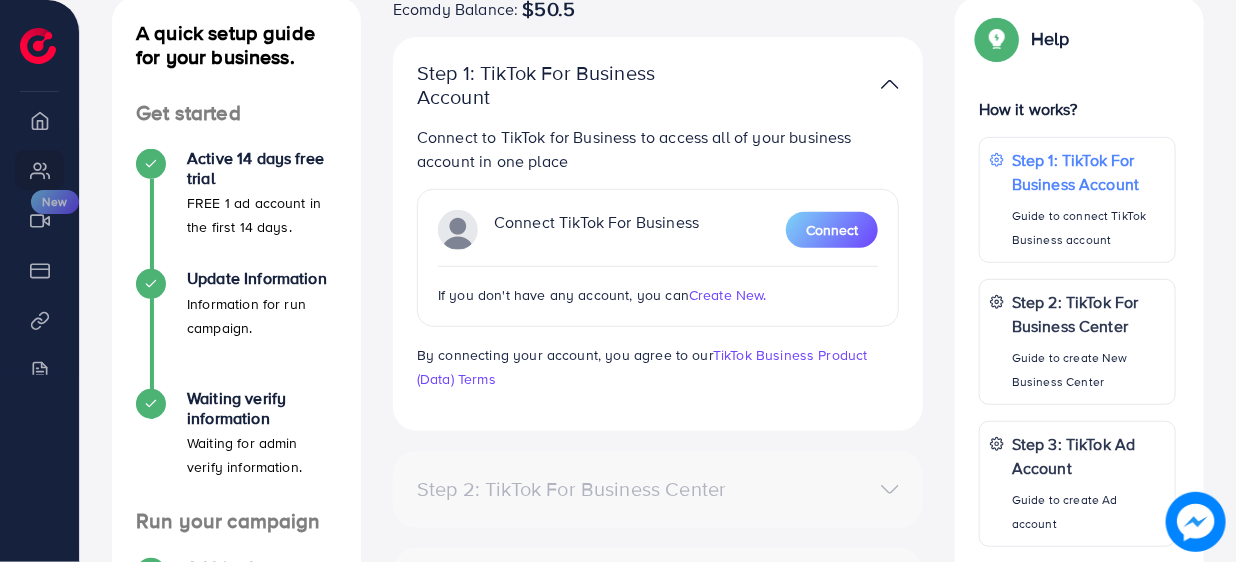 click on "Create New." at bounding box center (728, 295) 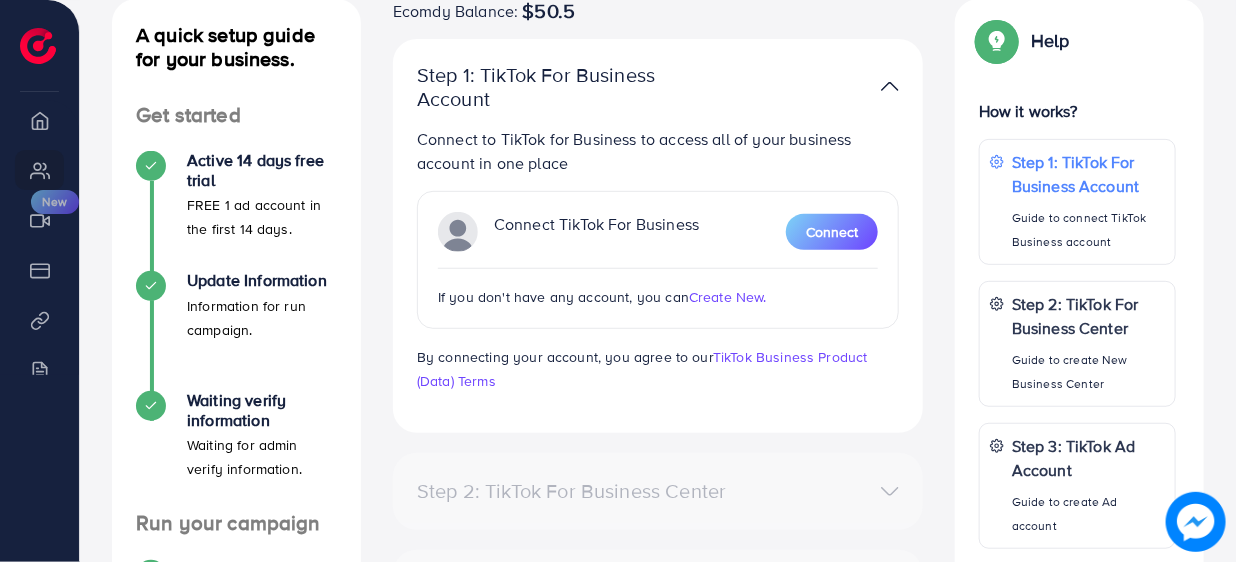 scroll, scrollTop: 239, scrollLeft: 0, axis: vertical 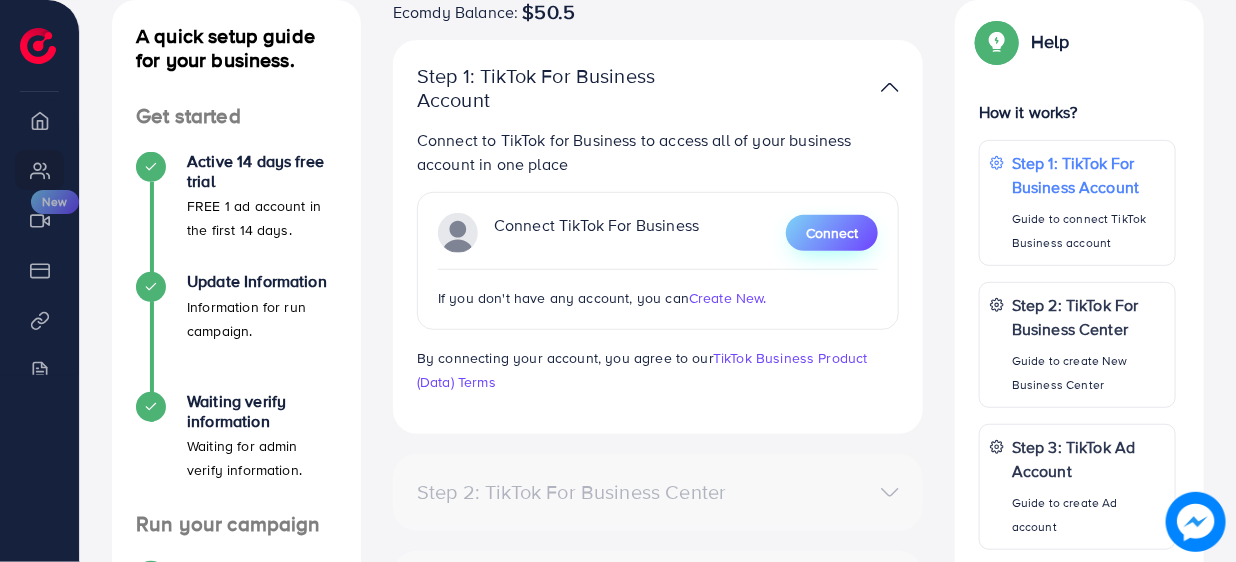 click on "Connect" at bounding box center [832, 233] 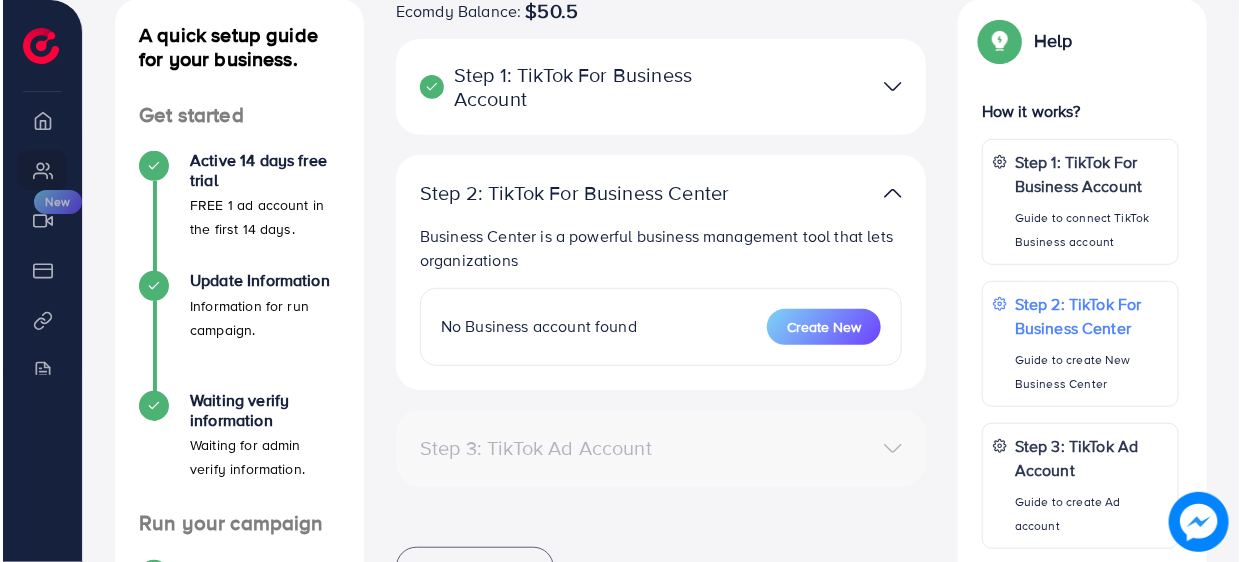 scroll, scrollTop: 241, scrollLeft: 0, axis: vertical 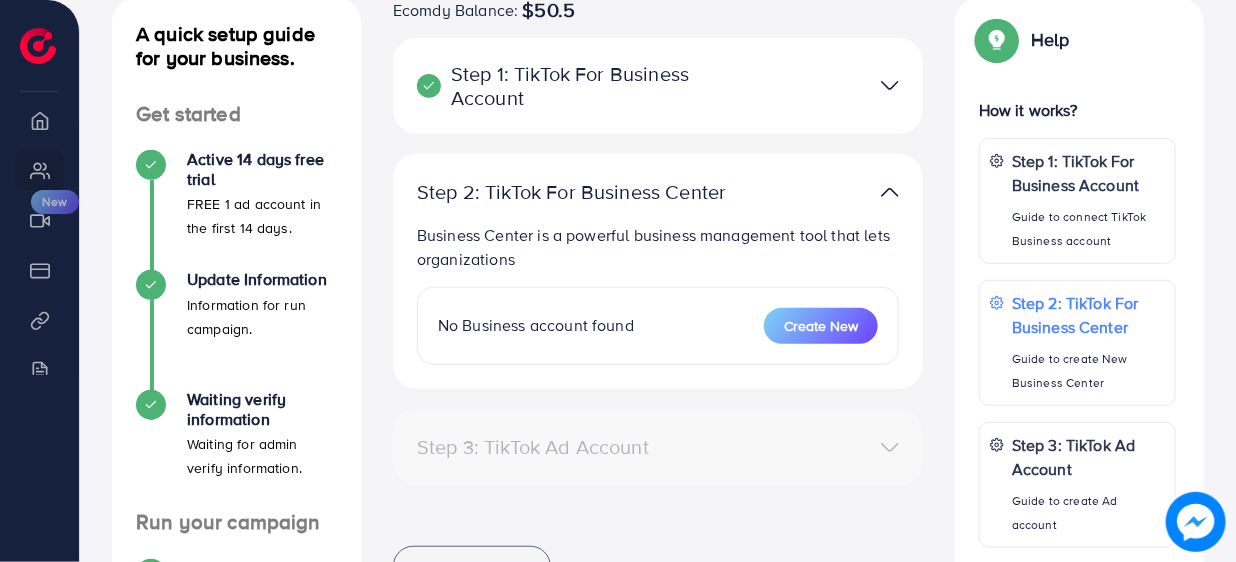 click on "Create New" at bounding box center [821, 326] 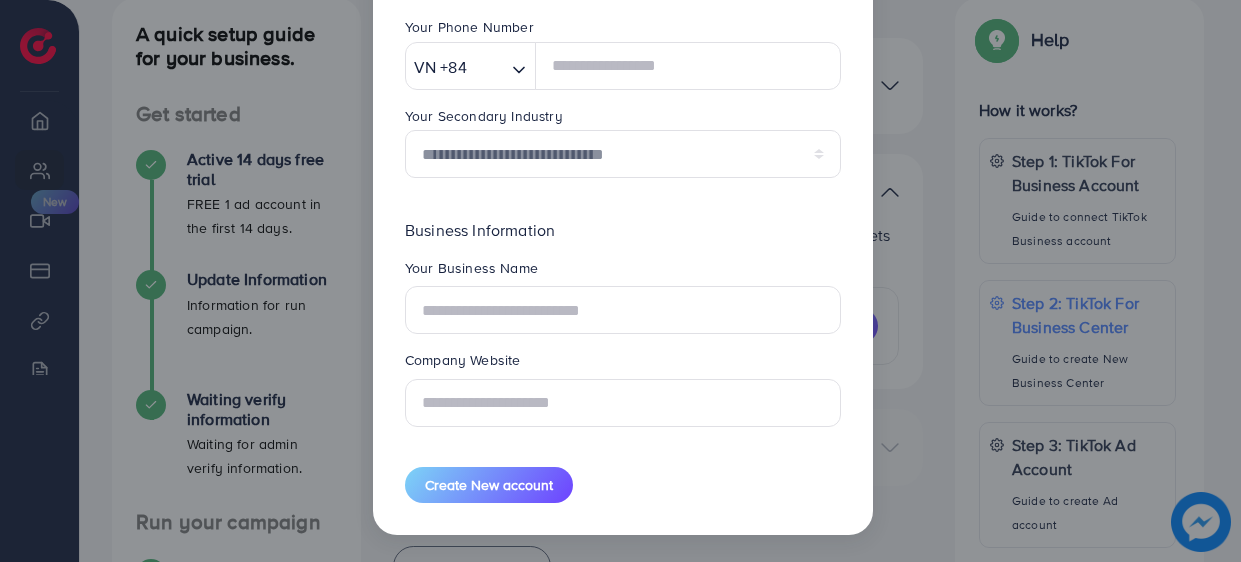scroll, scrollTop: 0, scrollLeft: 0, axis: both 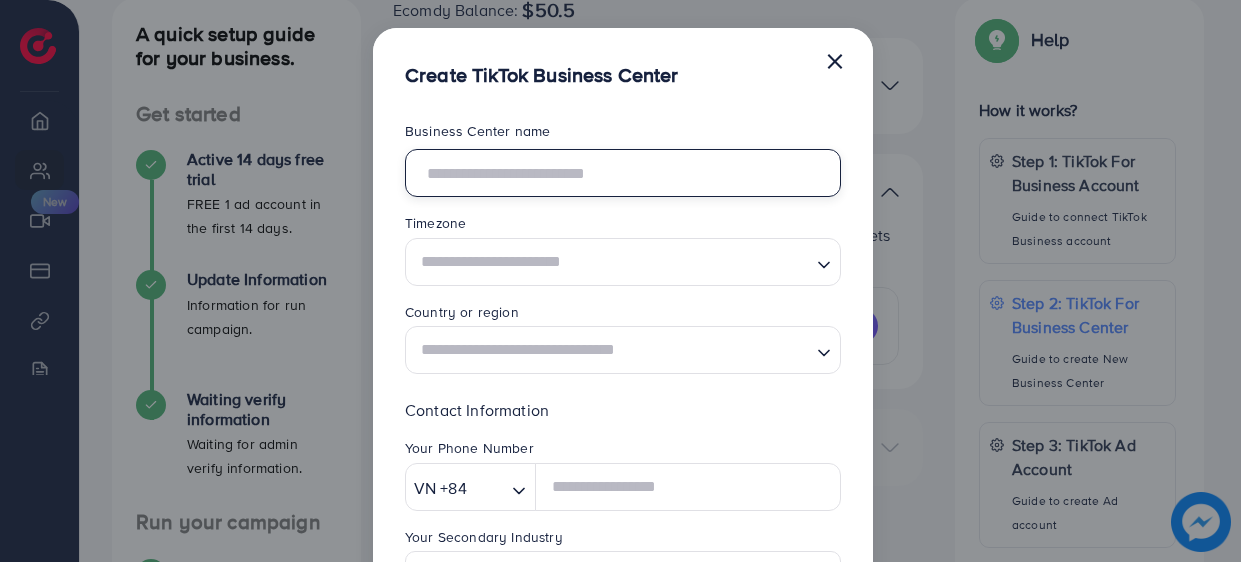 click at bounding box center [623, 173] 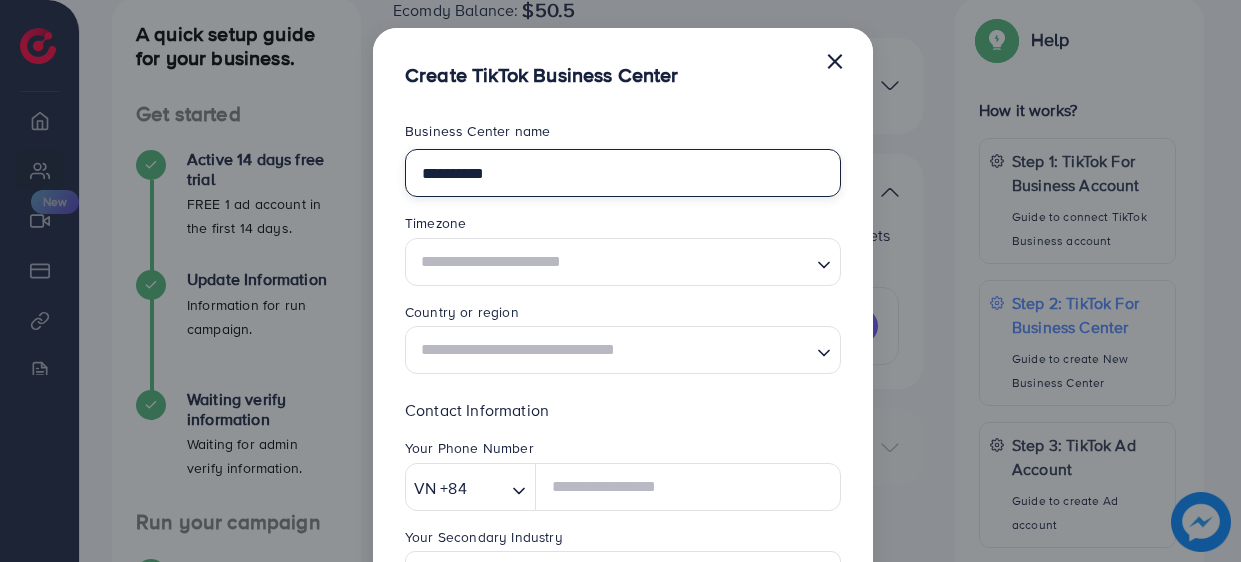 type on "**********" 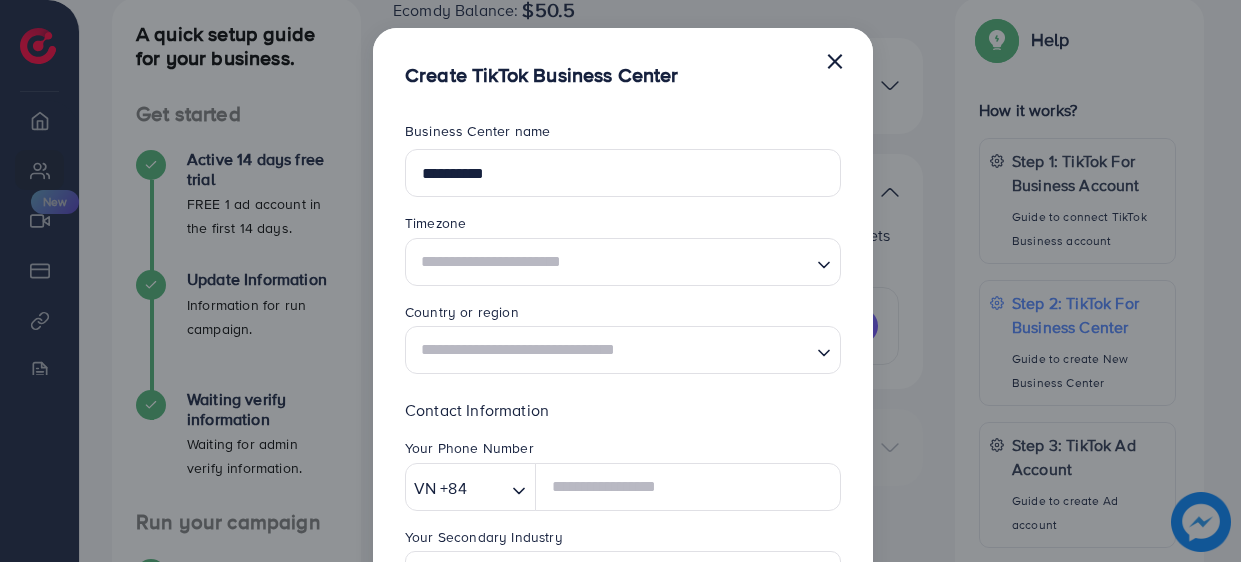 click at bounding box center [611, 261] 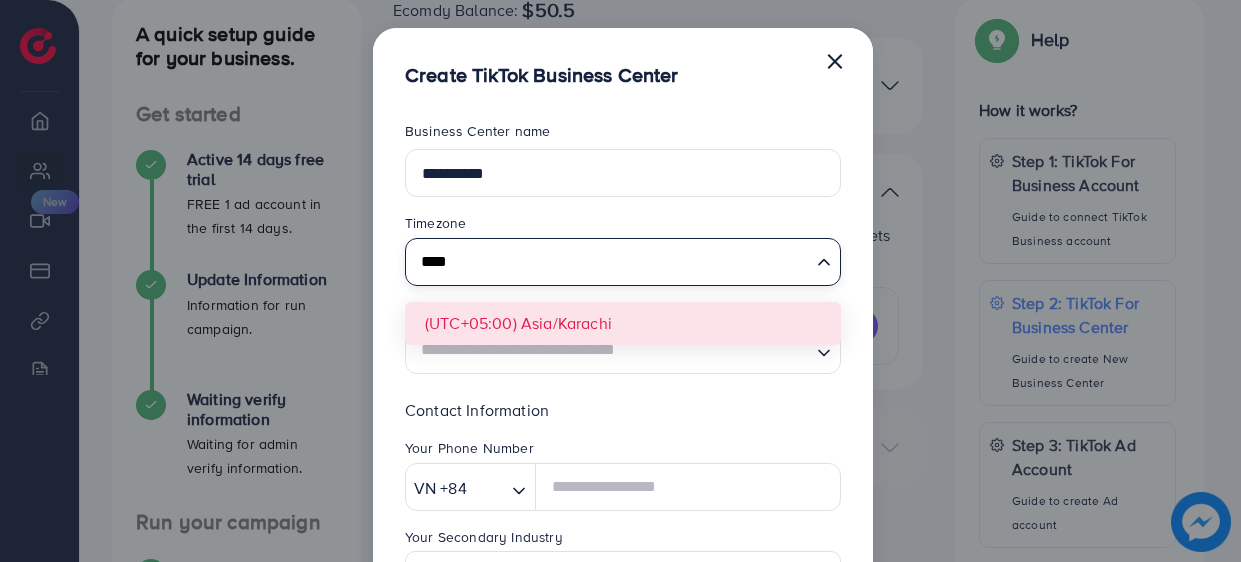 type on "****" 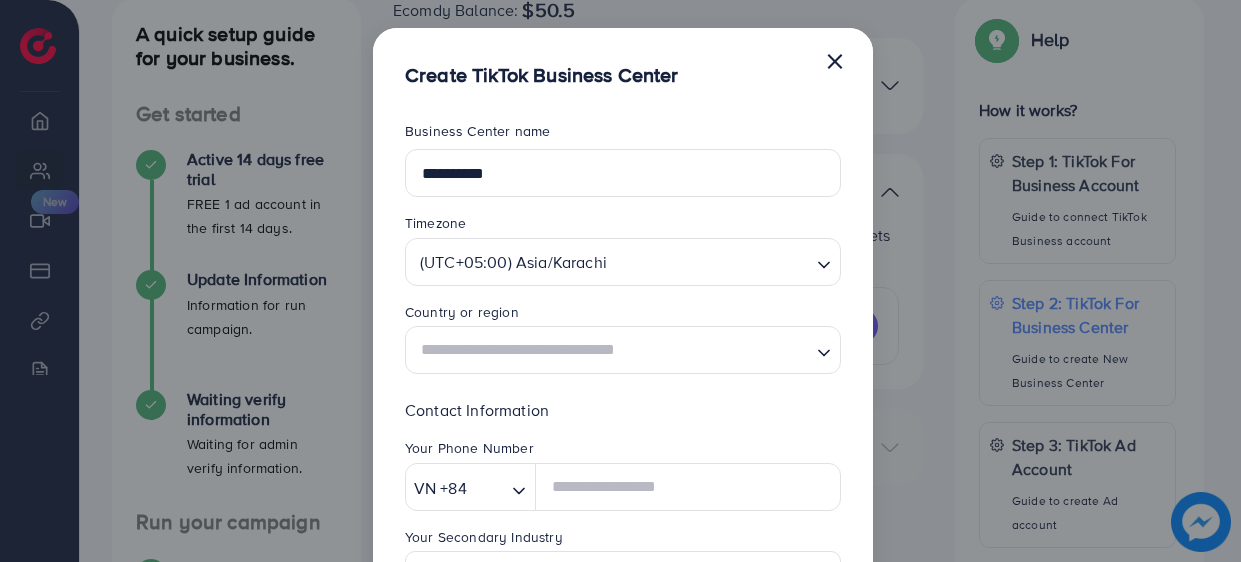click at bounding box center [611, 350] 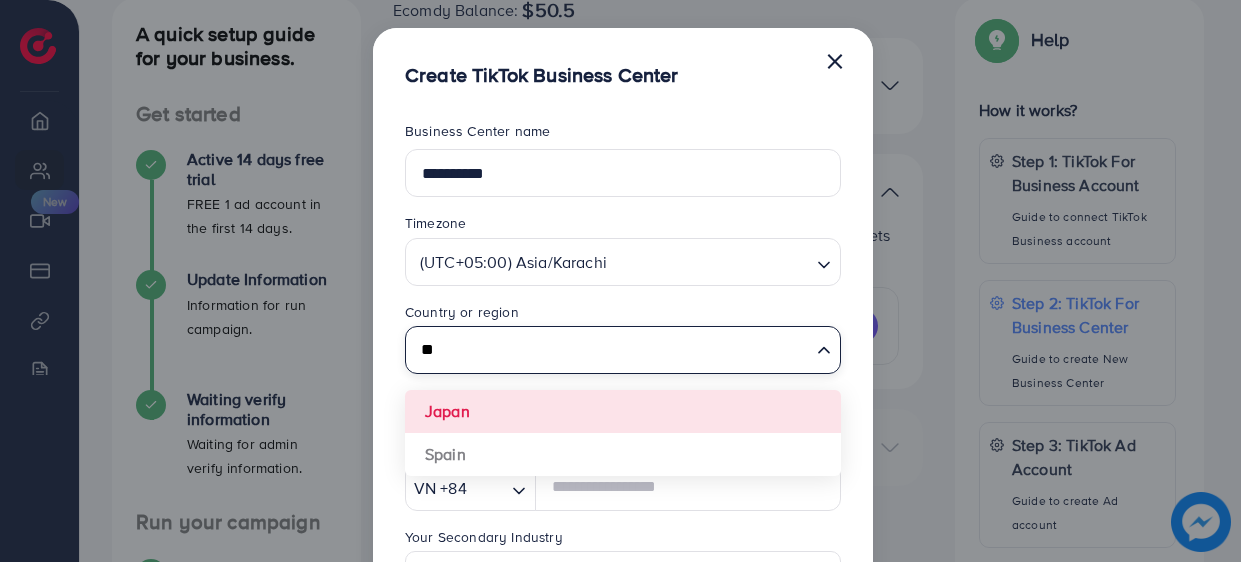 type on "*" 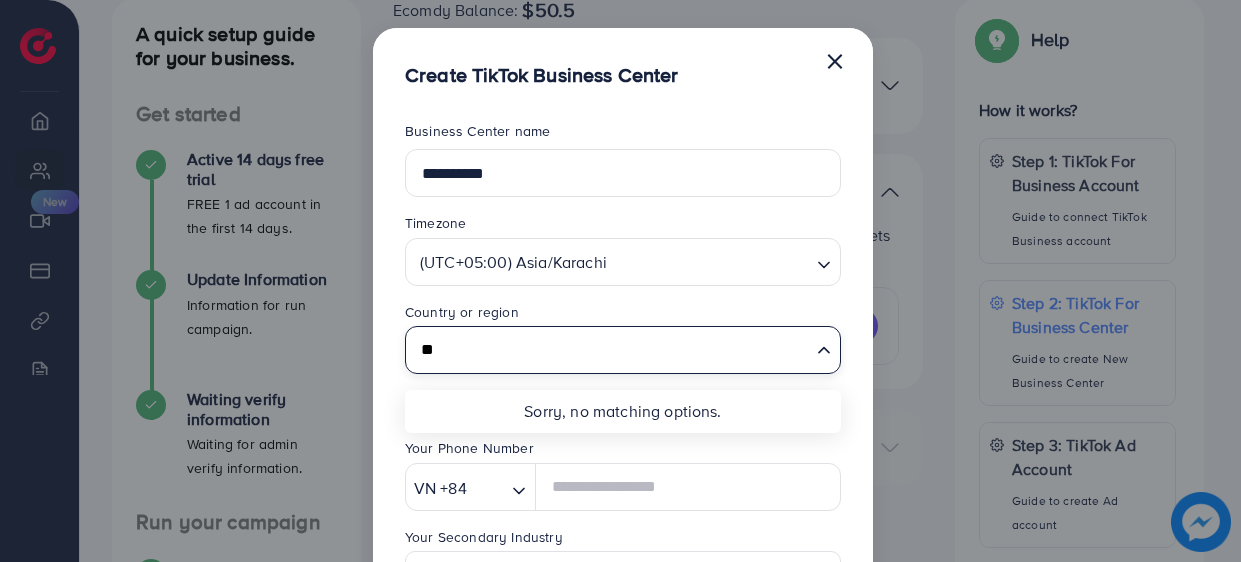 type on "*" 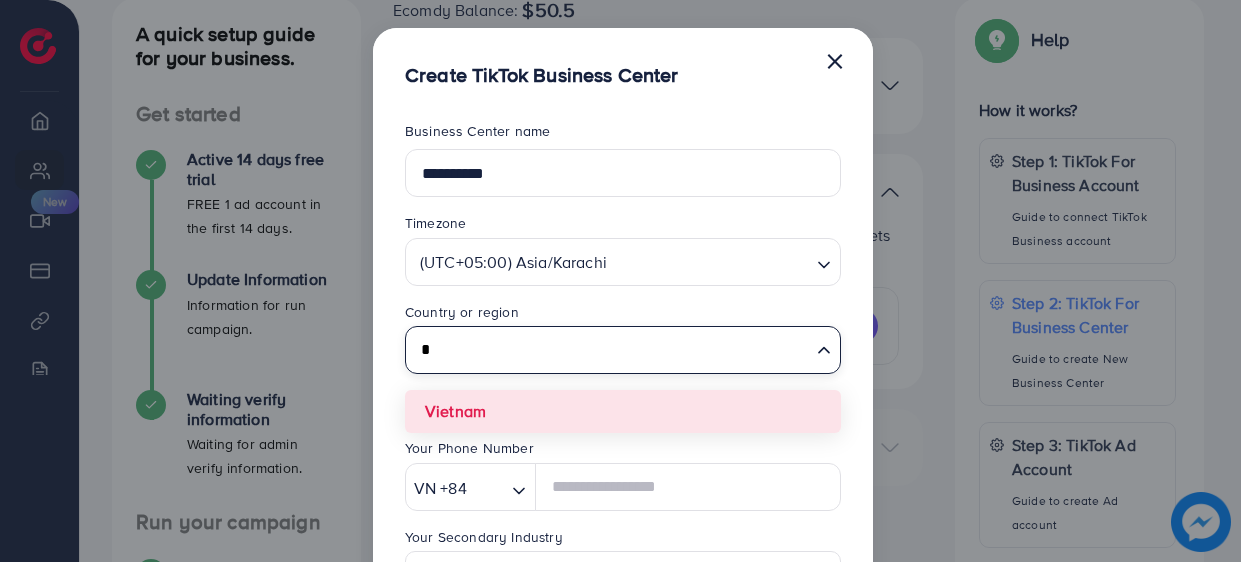 type on "*" 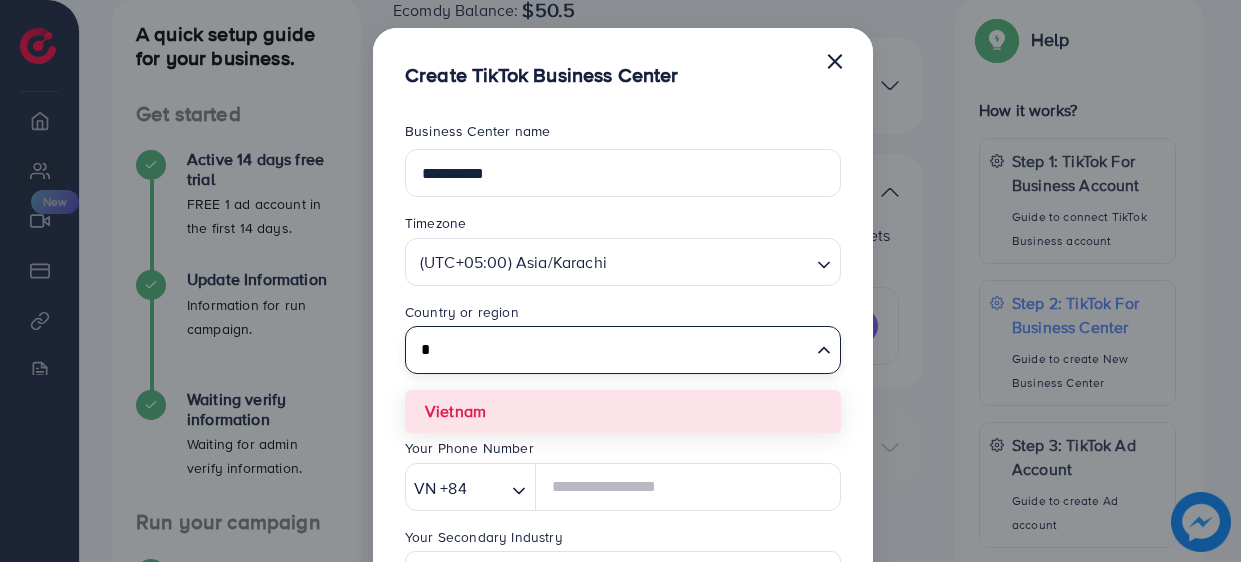 type 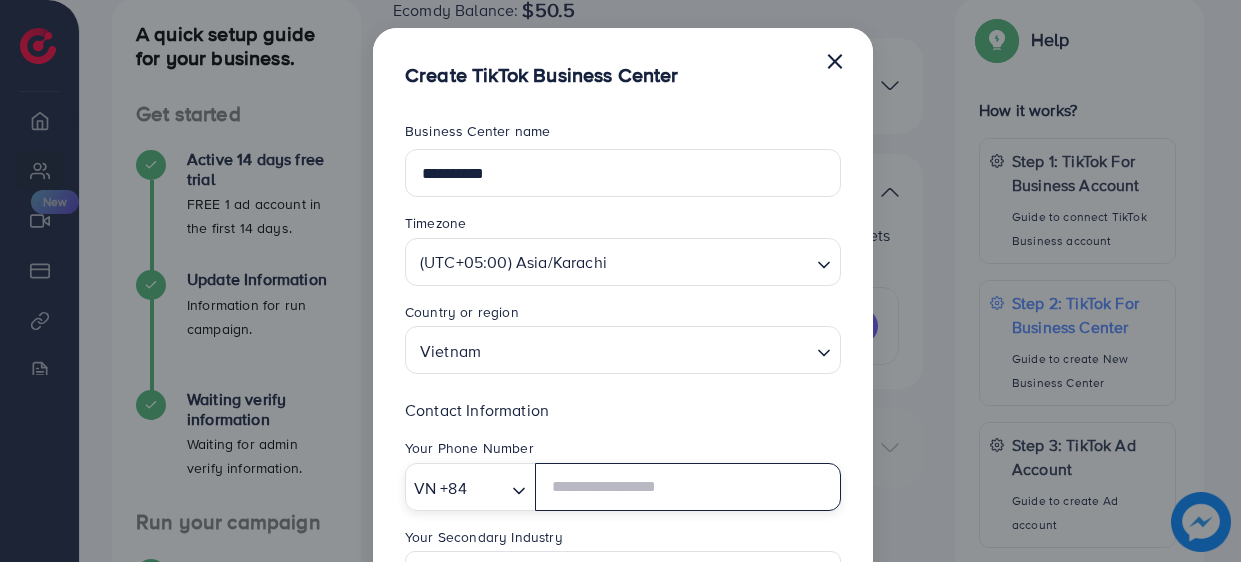 click 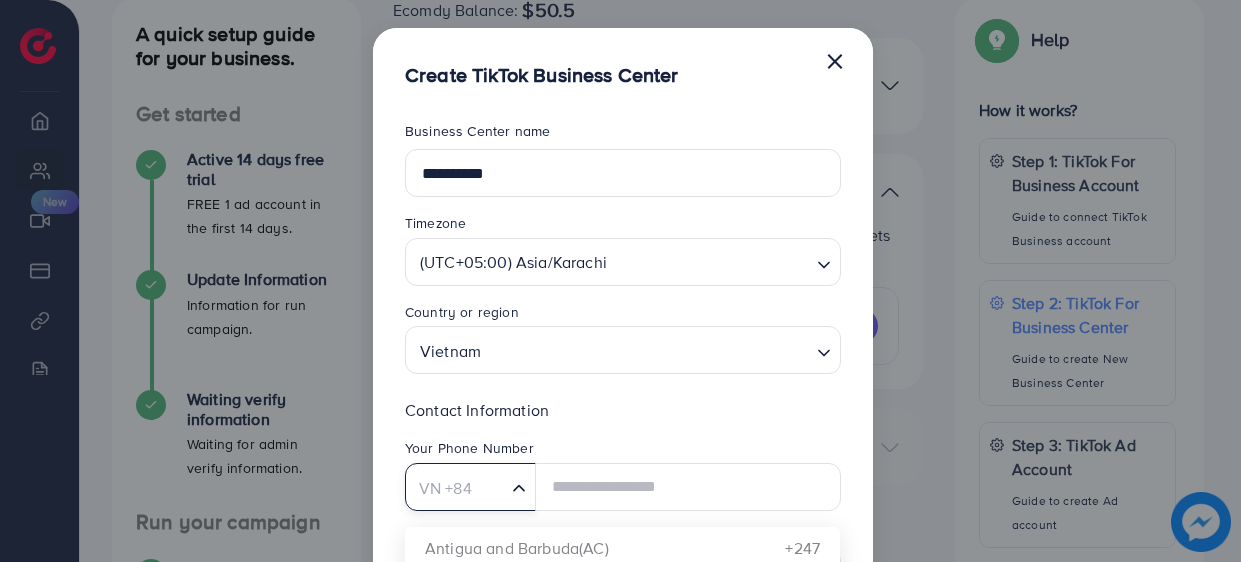 click 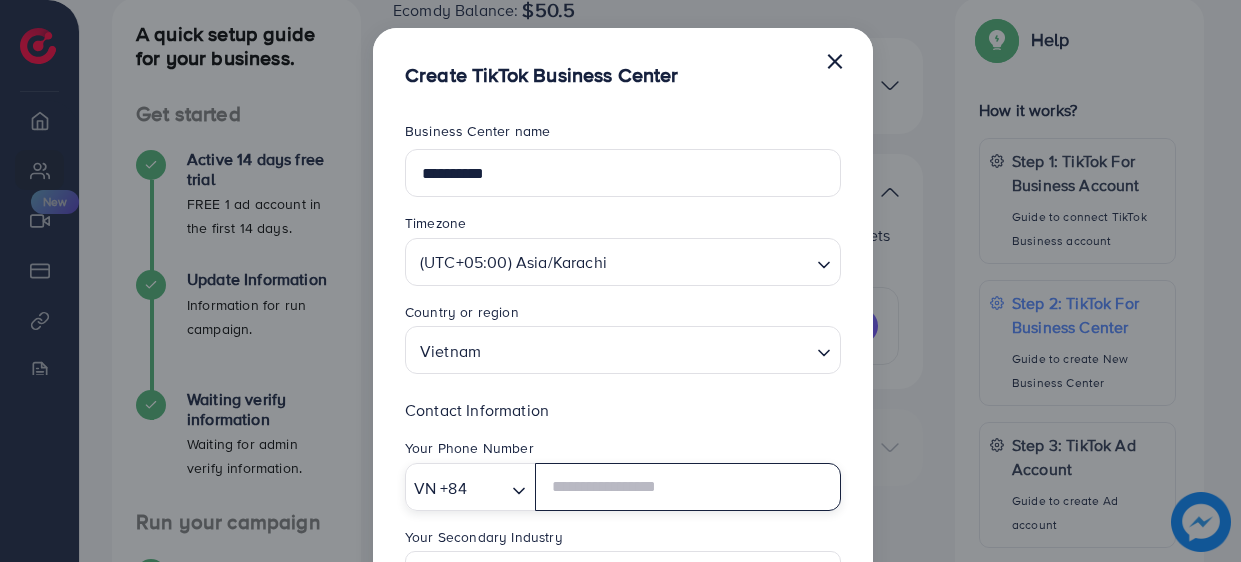 click on "VN +84" at bounding box center [456, 486] 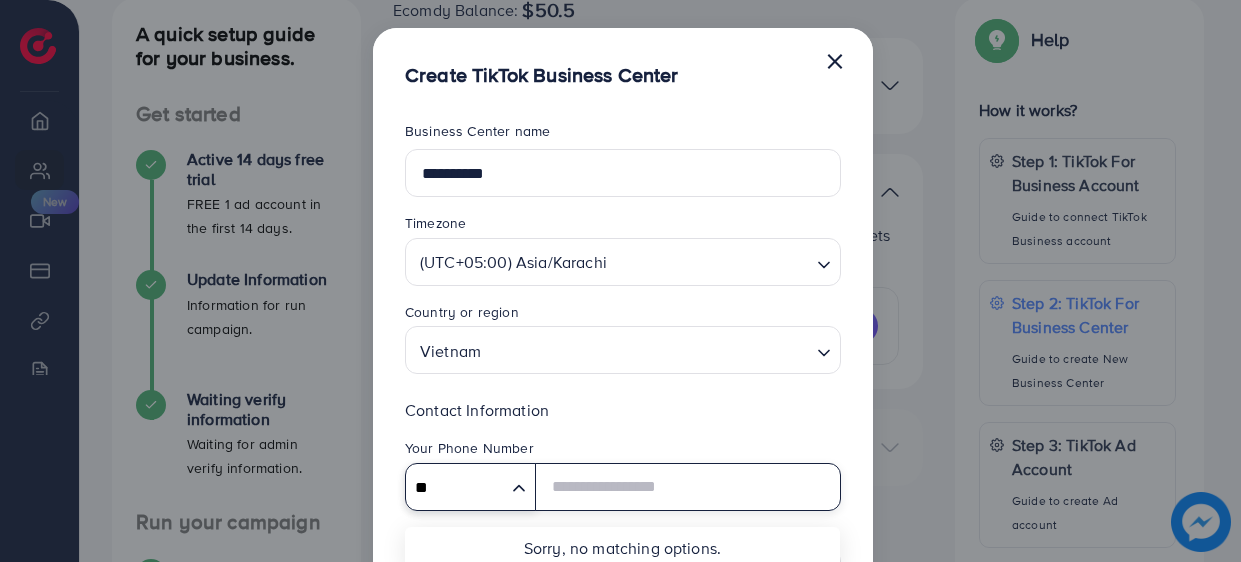 type on "**" 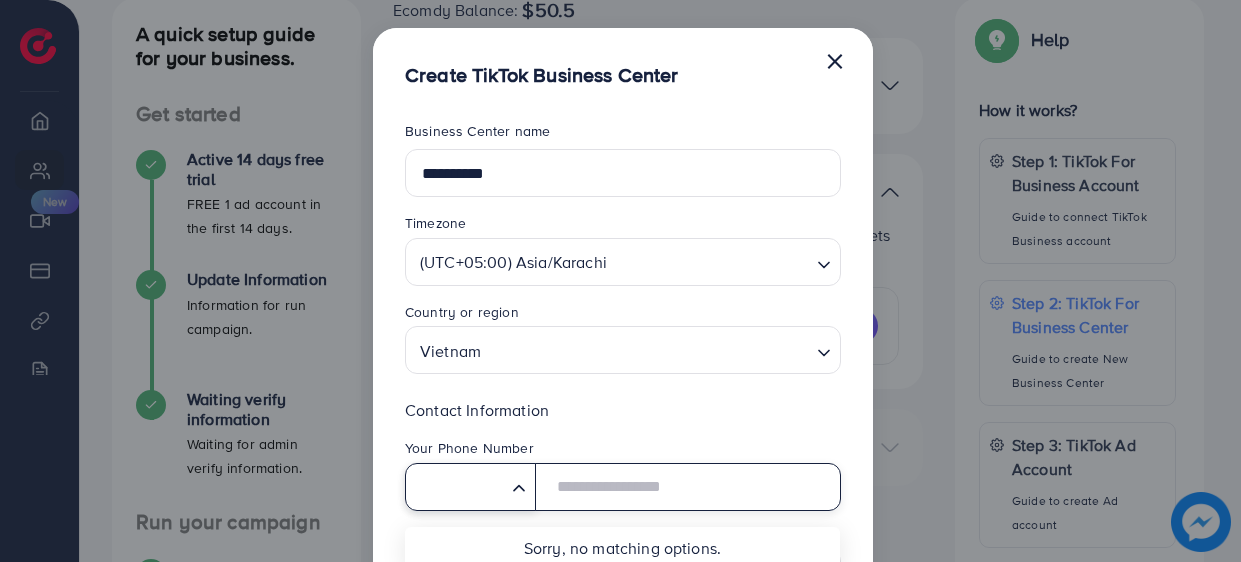 click at bounding box center [688, 487] 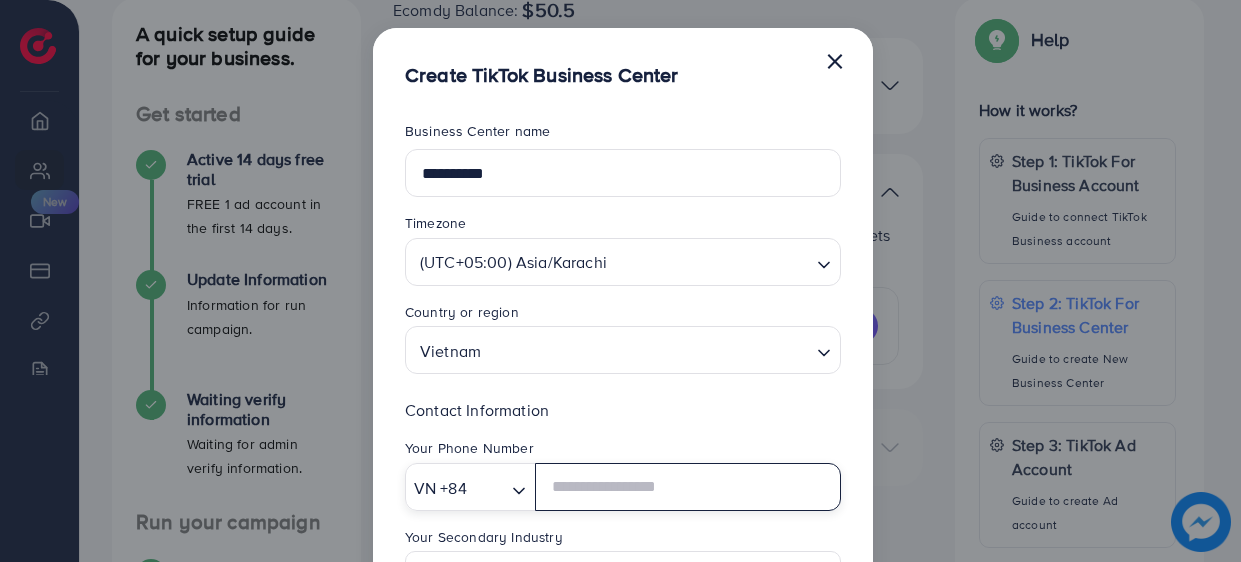 click 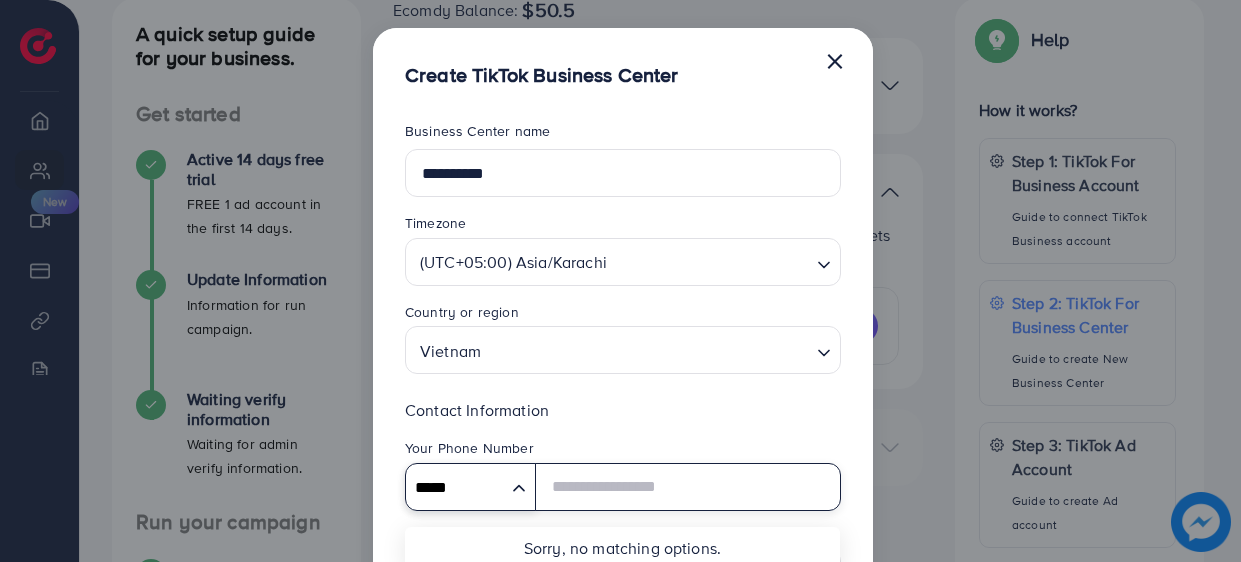 type on "*****" 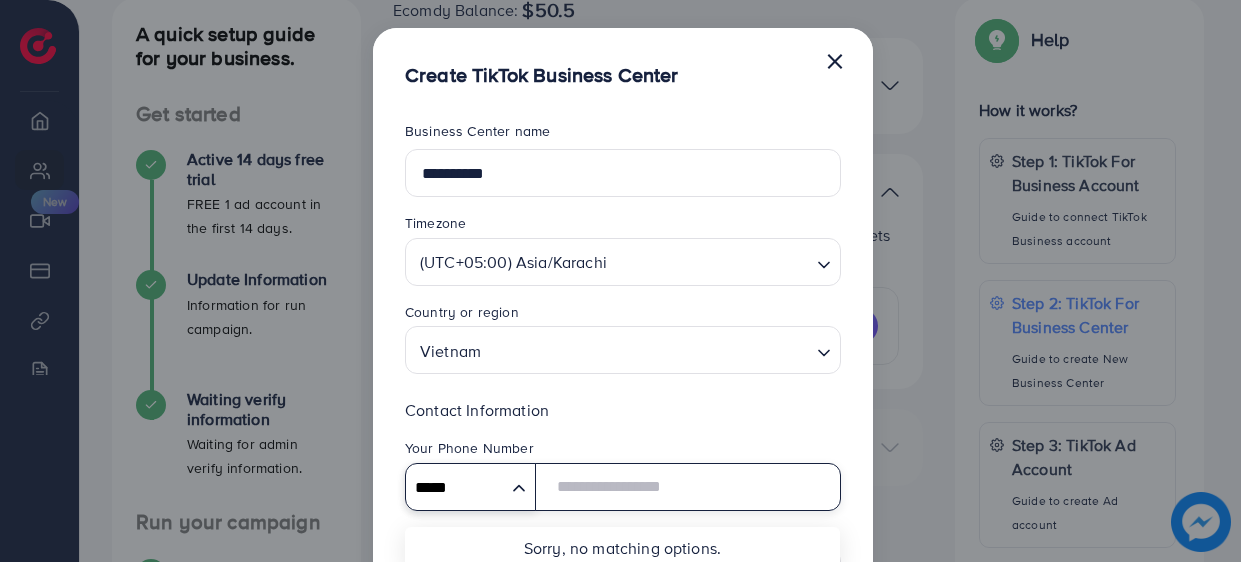 click at bounding box center (688, 487) 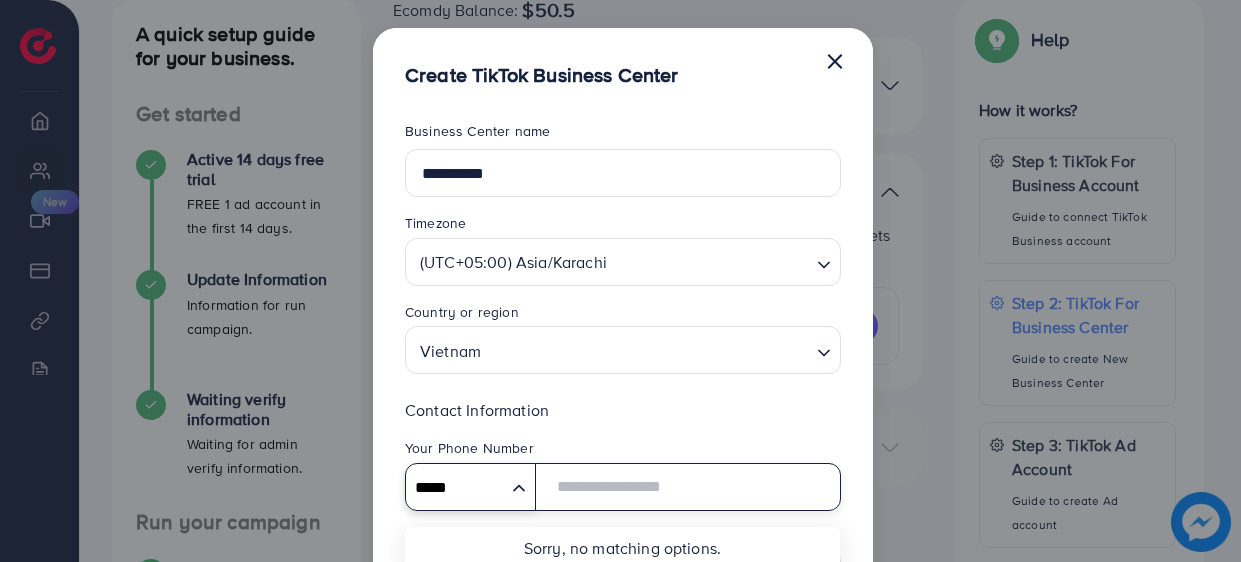 type 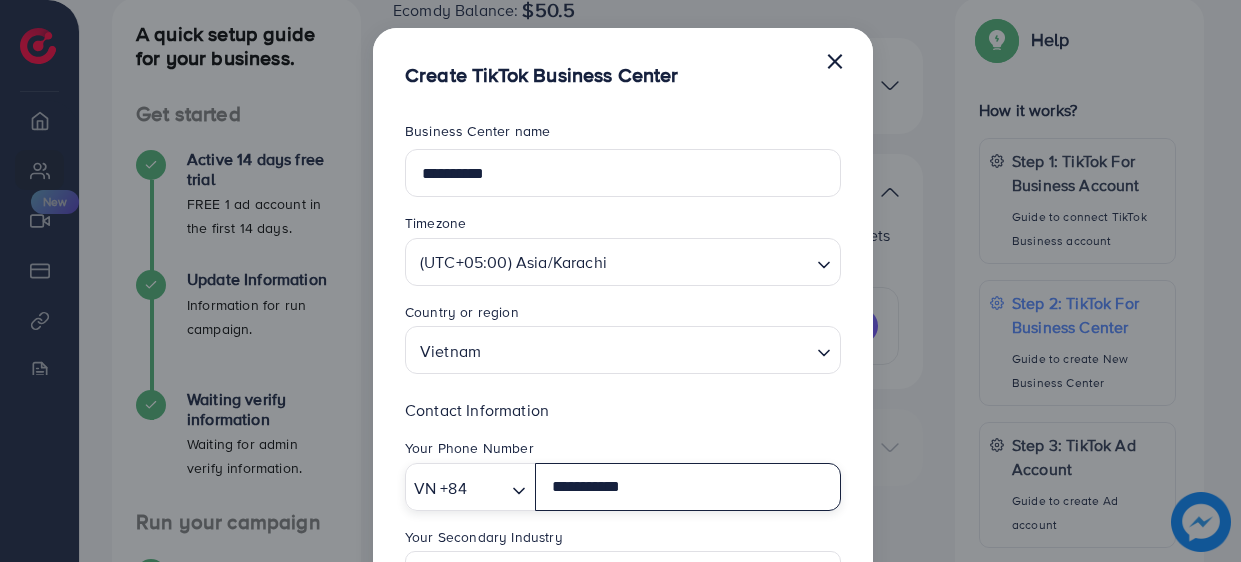 type on "**********" 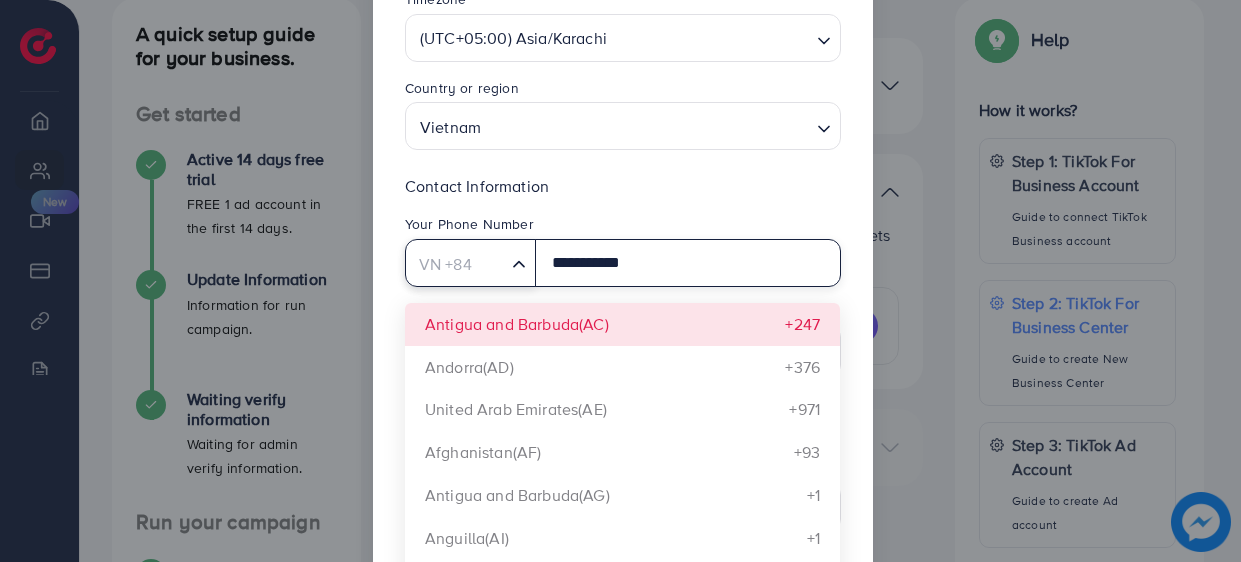 scroll, scrollTop: 238, scrollLeft: 0, axis: vertical 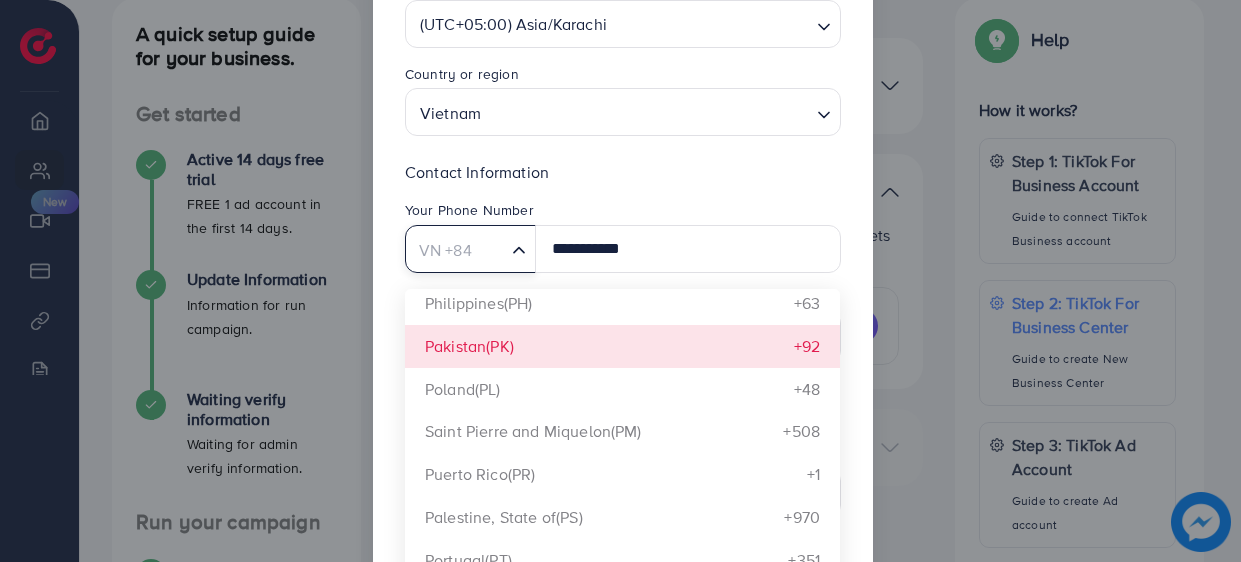 click on "Contact Information  Your Phone Number   VN +84           Loading...     Antigua and Barbuda(AC) +247 Andorra(AD) +376 United Arab Emirates(AE) +971 Afghanistan(AF) +93 Antigua and Barbuda(AG) +1 Anguilla(AI) +1 Albania(AL) +355 Armenia(AM) +374 Angola(AO) +244 Argentina(AR) +54 American Samoa(AS) +1 Austria(AT) +43 Australia(AU) +61 Aruba(AW) +297 Åland Islands(AX) +358 Azerbaijan(AZ) +994 Bosnia and Herzegovina(BA) +387 Barbados(BB) +1 Bangladesh(BD) +880 Belgium(BE) +32 Burkina Faso(BF) +226 Bulgaria(BG) +359 Bahrain(BH) +973 Burundi(BI) +257 Benin(BJ) +229 Saint Barthélemy(BL) +590 Bermuda(BM) +1 Brunei Darussalam(BN) +673 Bolivia, Plurinational State of(BO) +591 Bonaire, Sint Eustatius and Saba(BQ) +599 Brazil(BR) +55 Bahamas(BS) +1 Bhutan(BT) +975 Botswana(BW) +267 Belarus(BY) +375 Belize(BZ) +501 Canada(CA) +1 Cocos (Keeling) Islands(CC) +61 Central African Republic(CF) +236 Congo(CG) +242 Switzerland(CH) +41 Cook Islands(CK) +682 Chile(CL) +56 Cameroon(CM) +237 China(CN) +86 Colombia(CO) +57 +506" at bounding box center [623, 268] 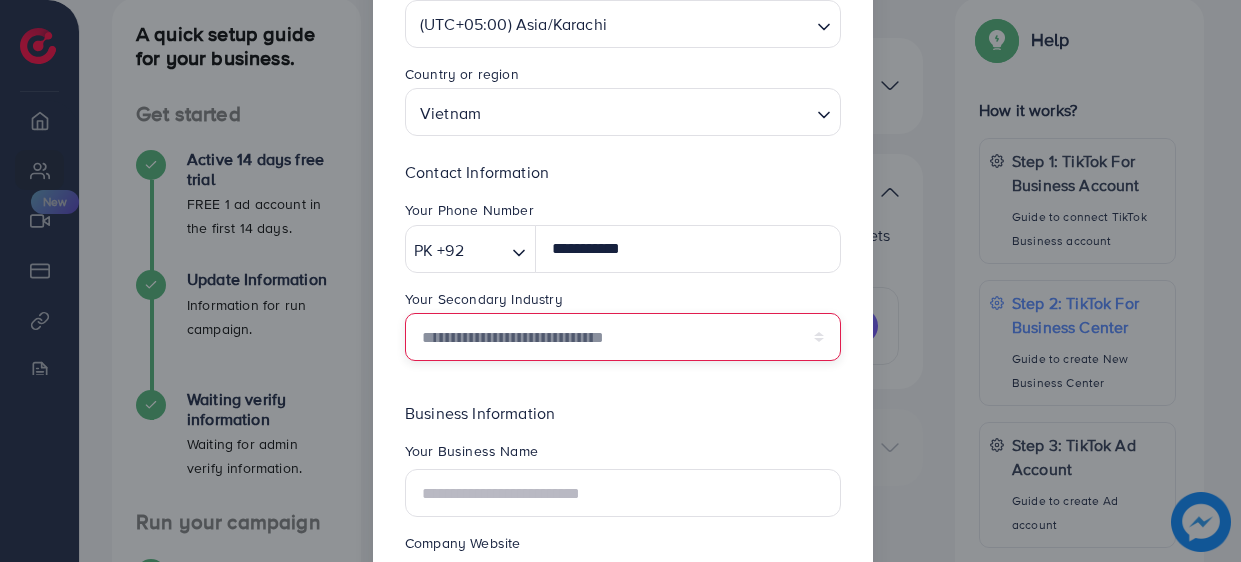 click on "**********" at bounding box center (623, 337) 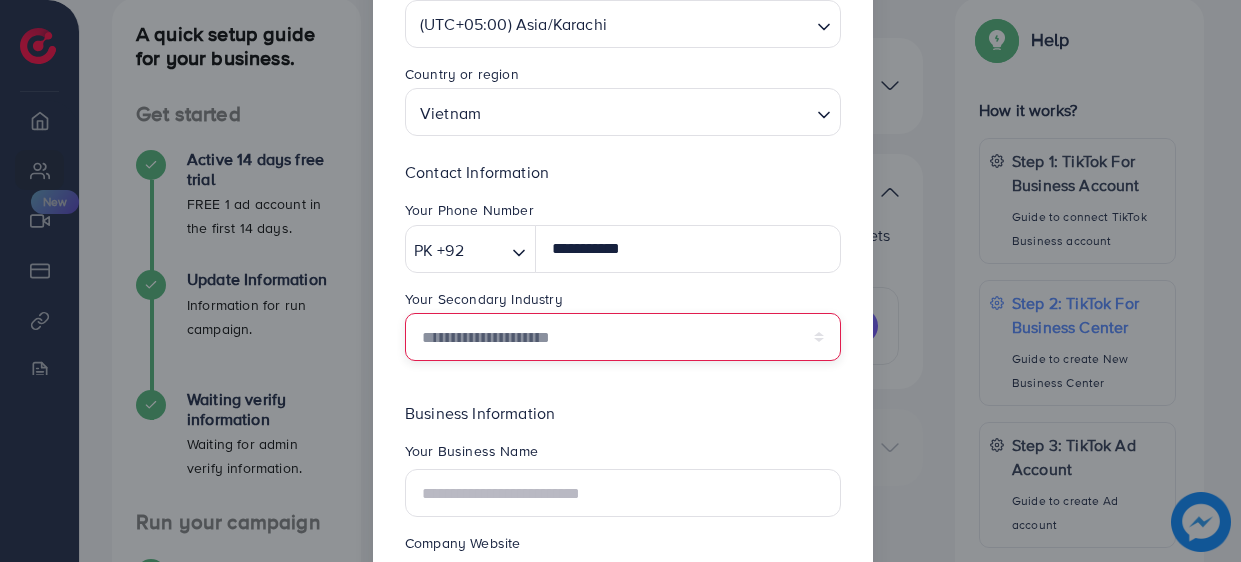 click on "**********" at bounding box center [623, 337] 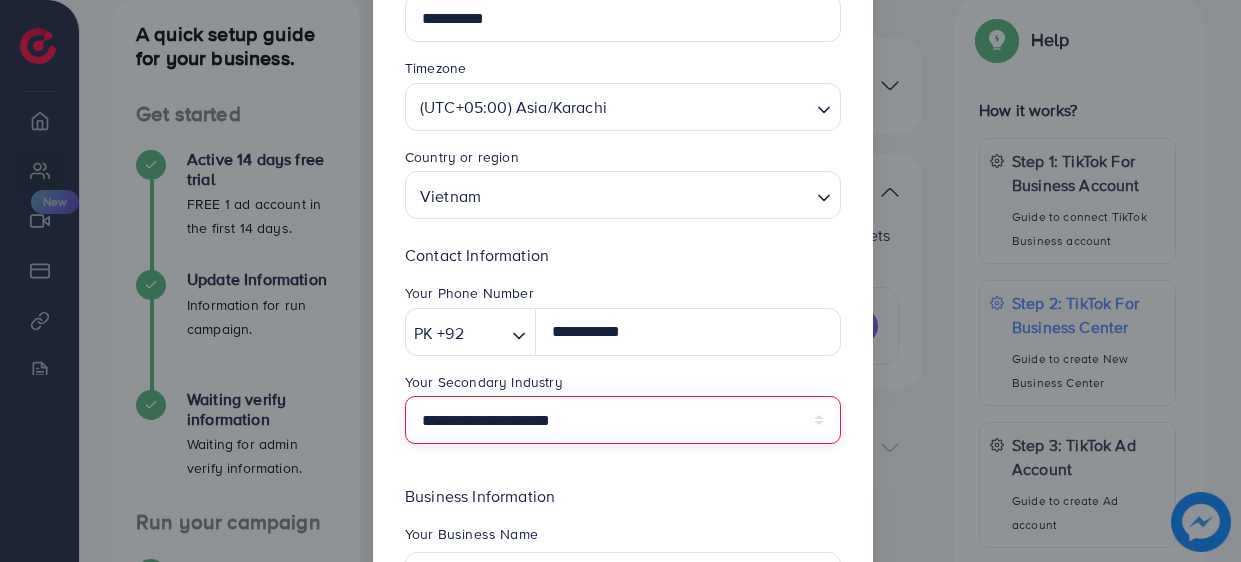 scroll, scrollTop: 152, scrollLeft: 0, axis: vertical 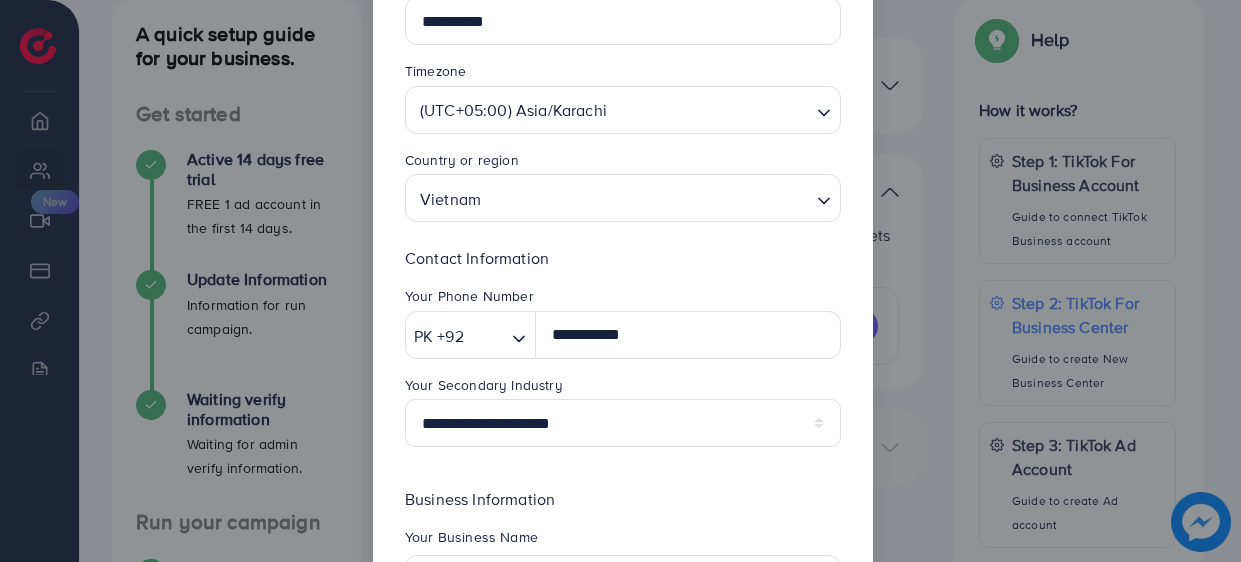 click at bounding box center [648, 198] 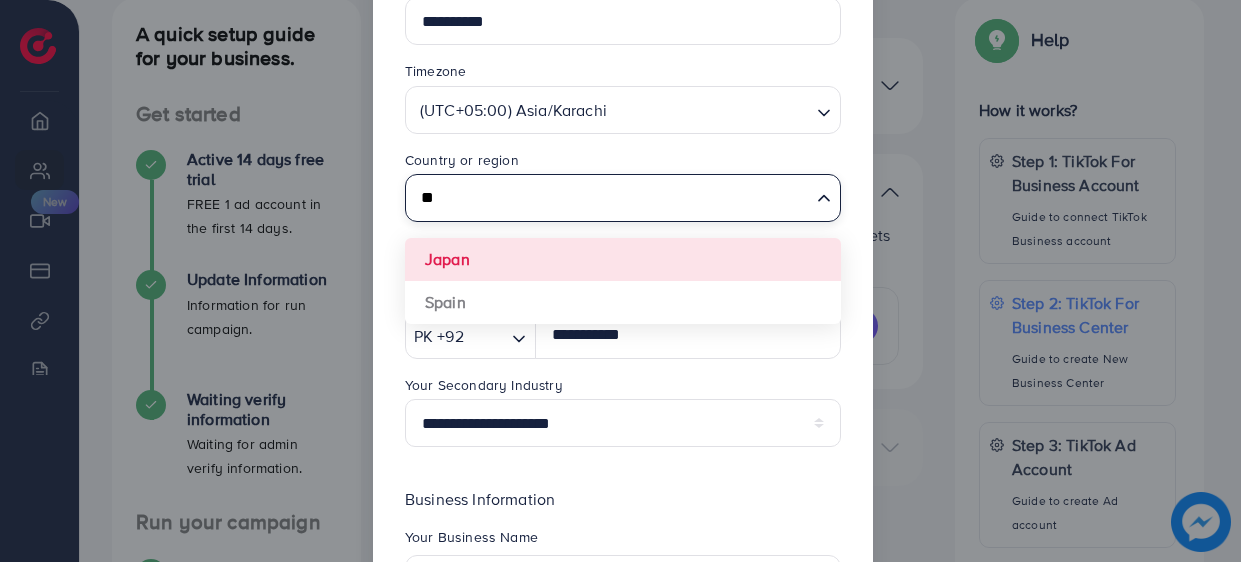 type on "*" 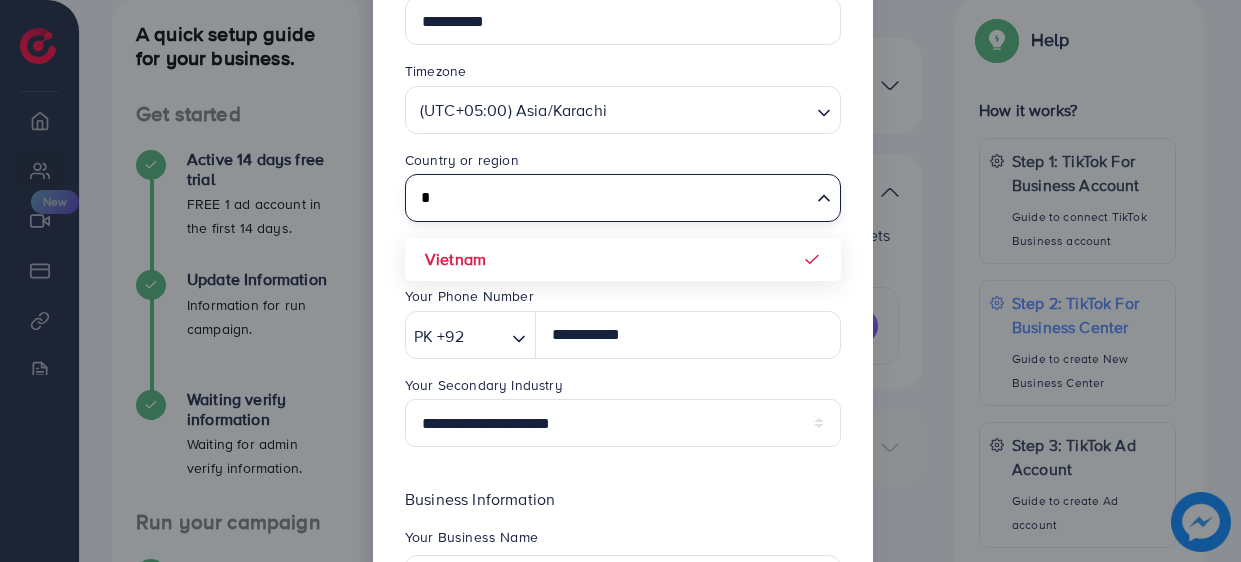 type on "*" 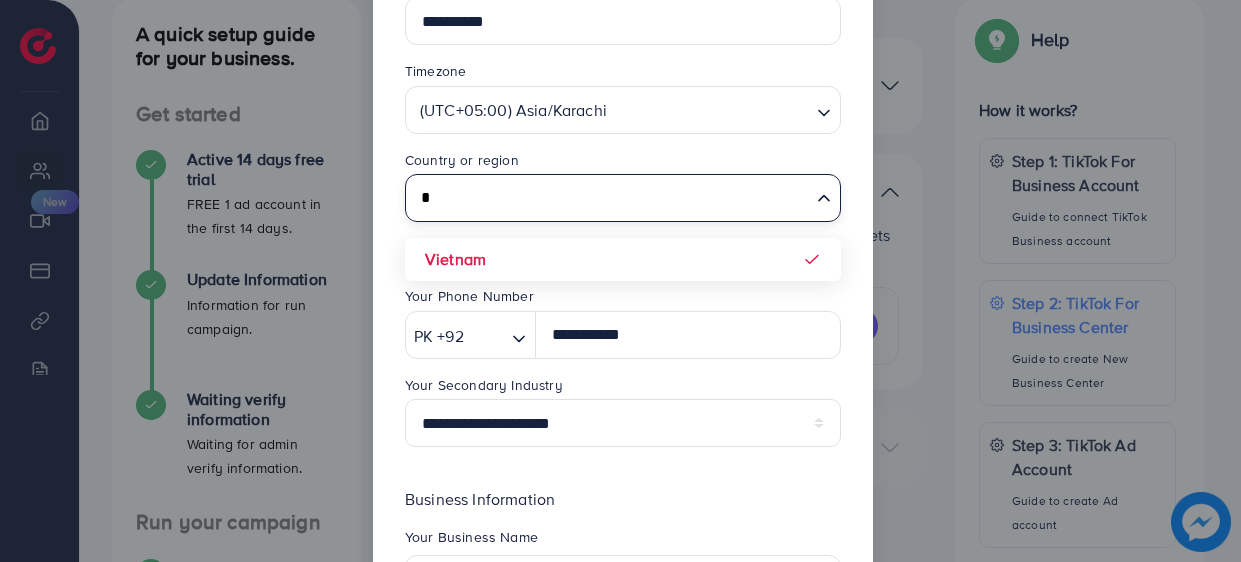 type 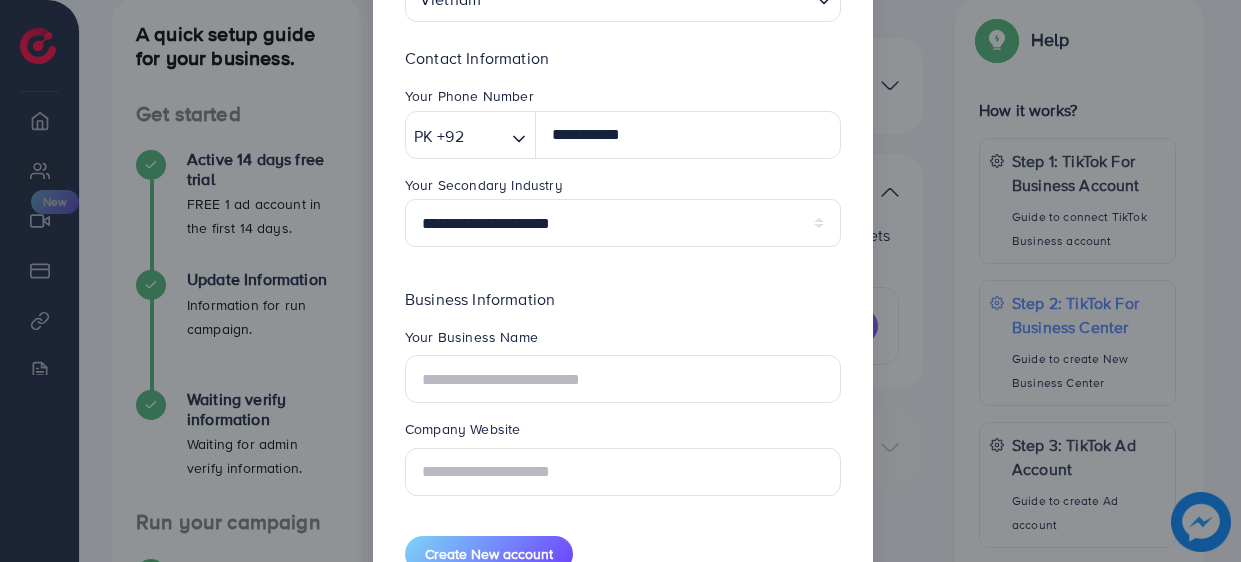 scroll, scrollTop: 421, scrollLeft: 0, axis: vertical 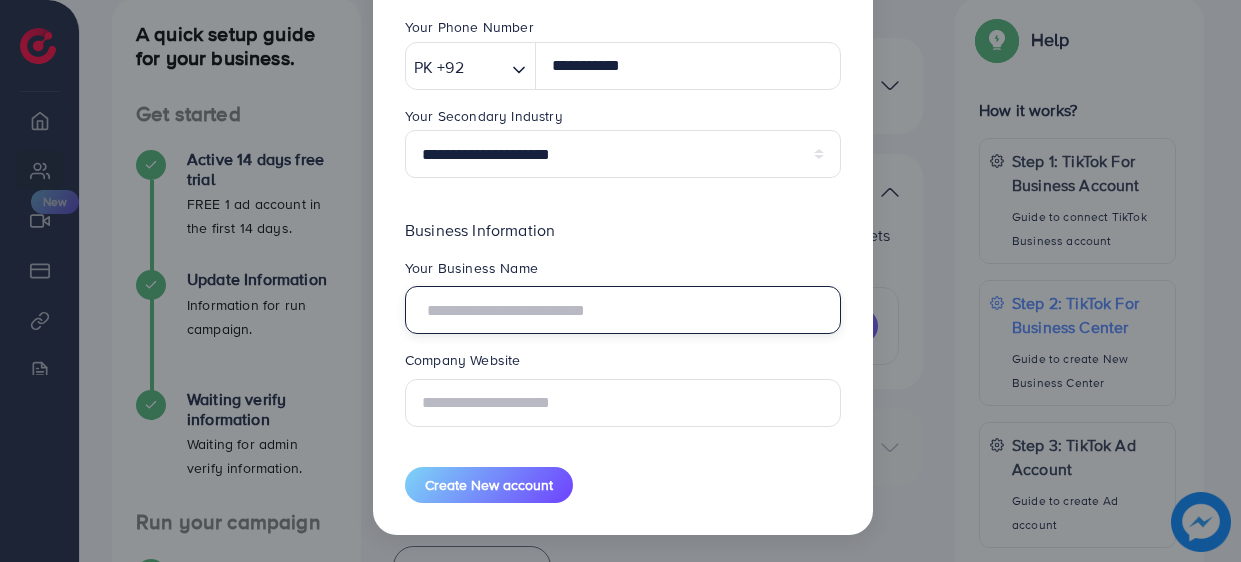 click at bounding box center [623, 310] 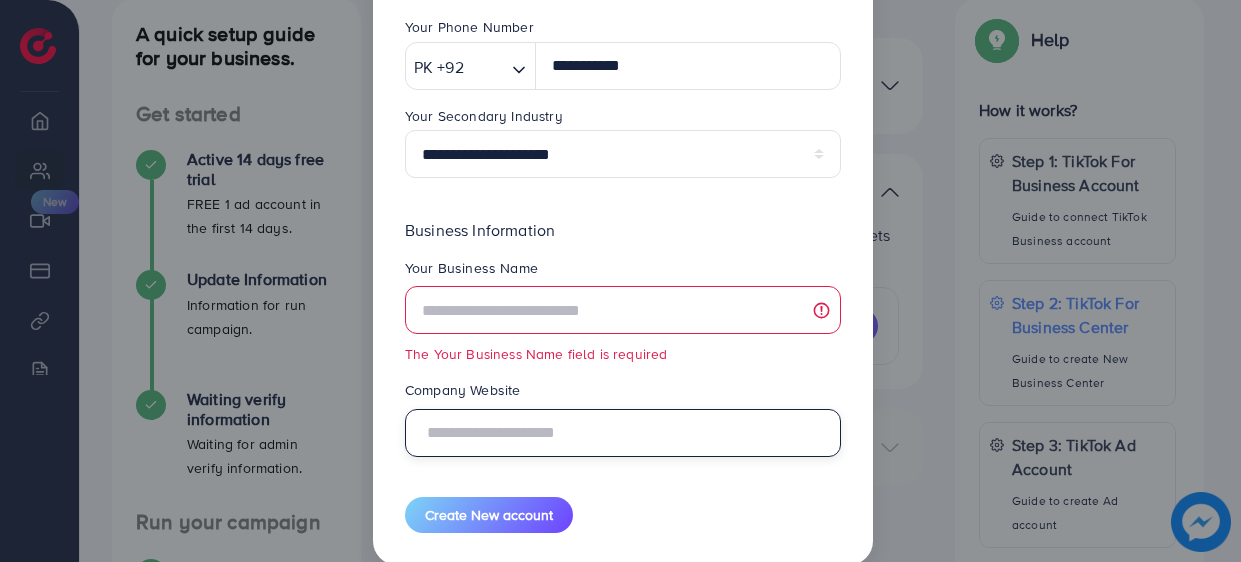 click at bounding box center (623, 433) 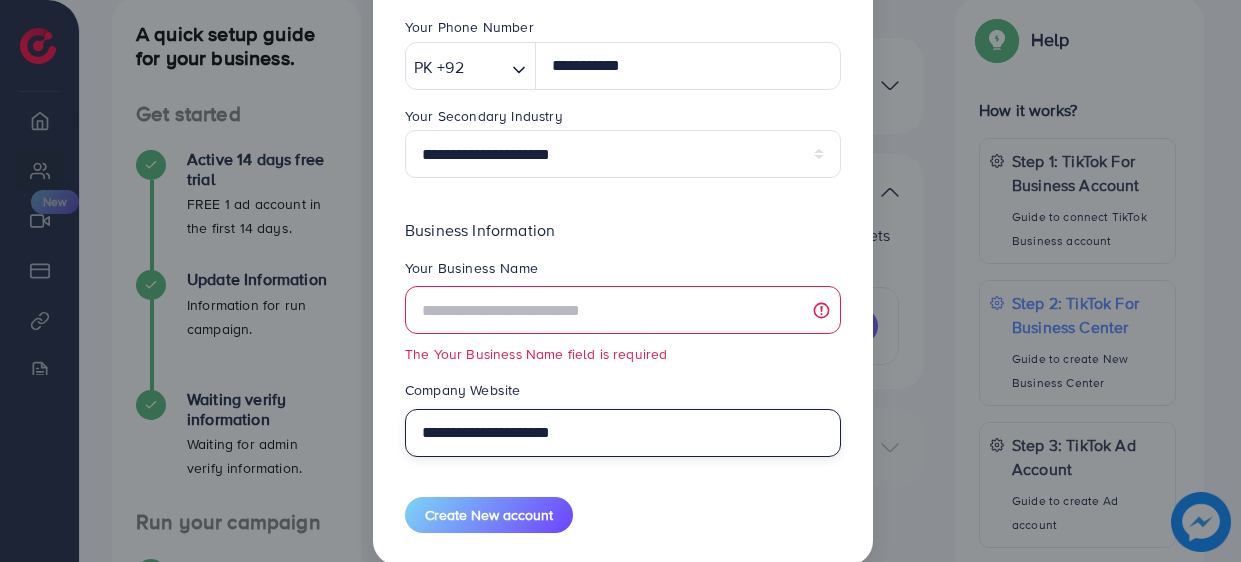 type on "**********" 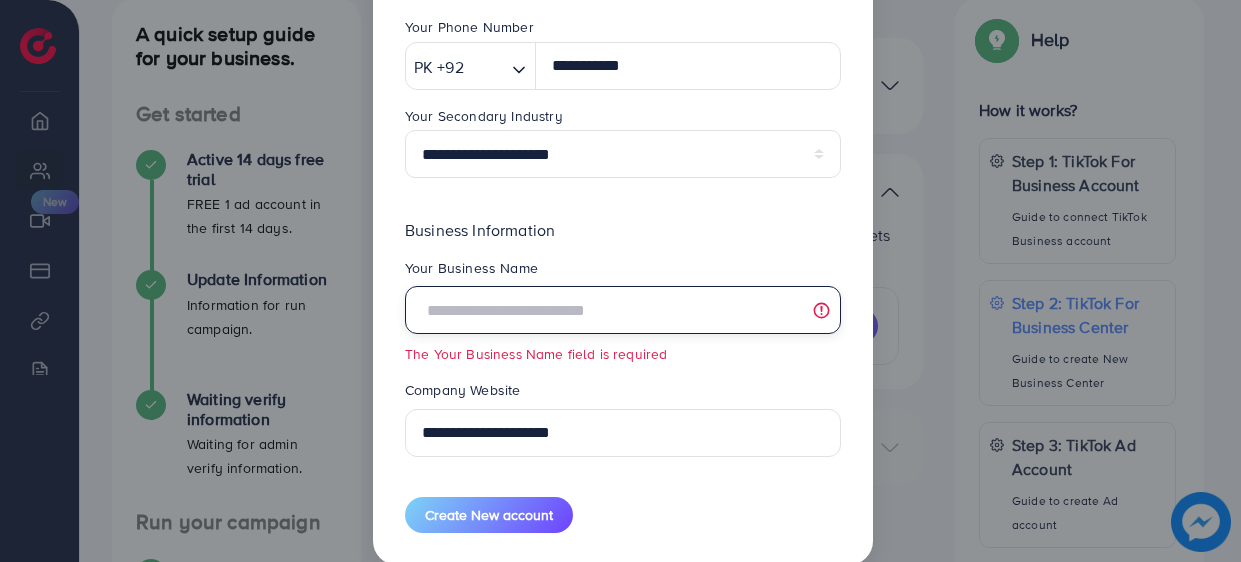 click at bounding box center (623, 310) 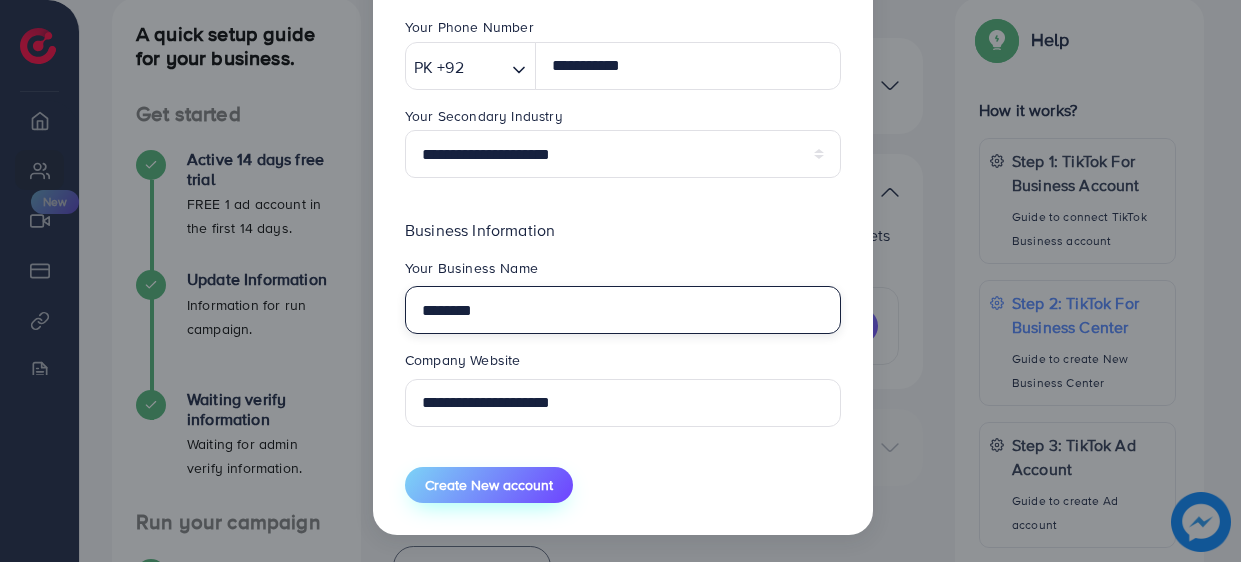 type on "********" 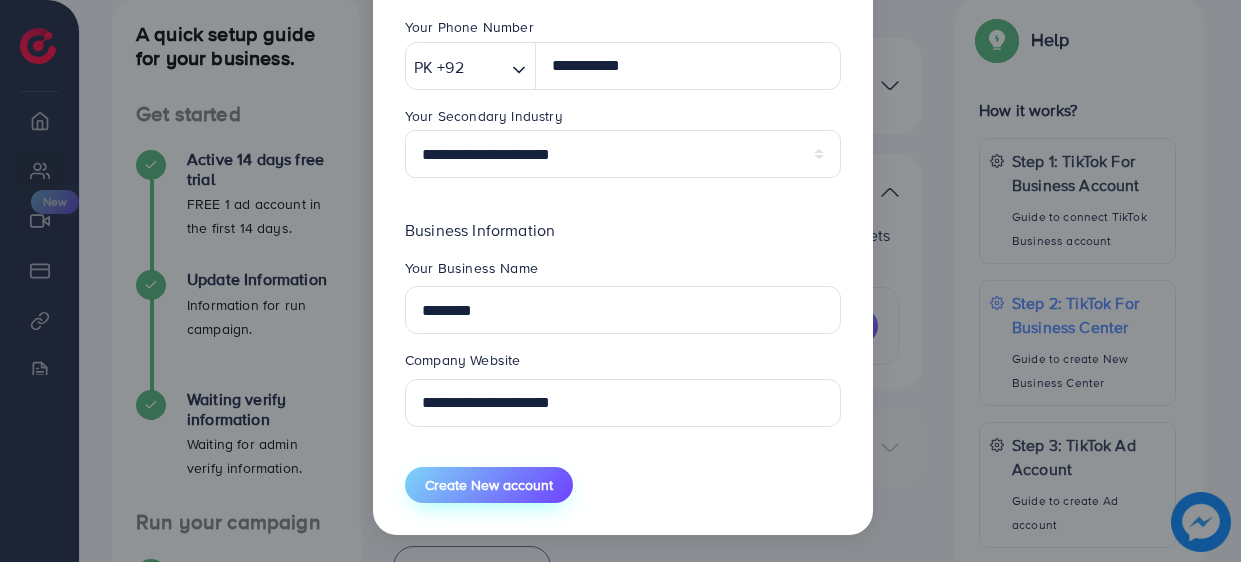click on "Create New account" at bounding box center [489, 485] 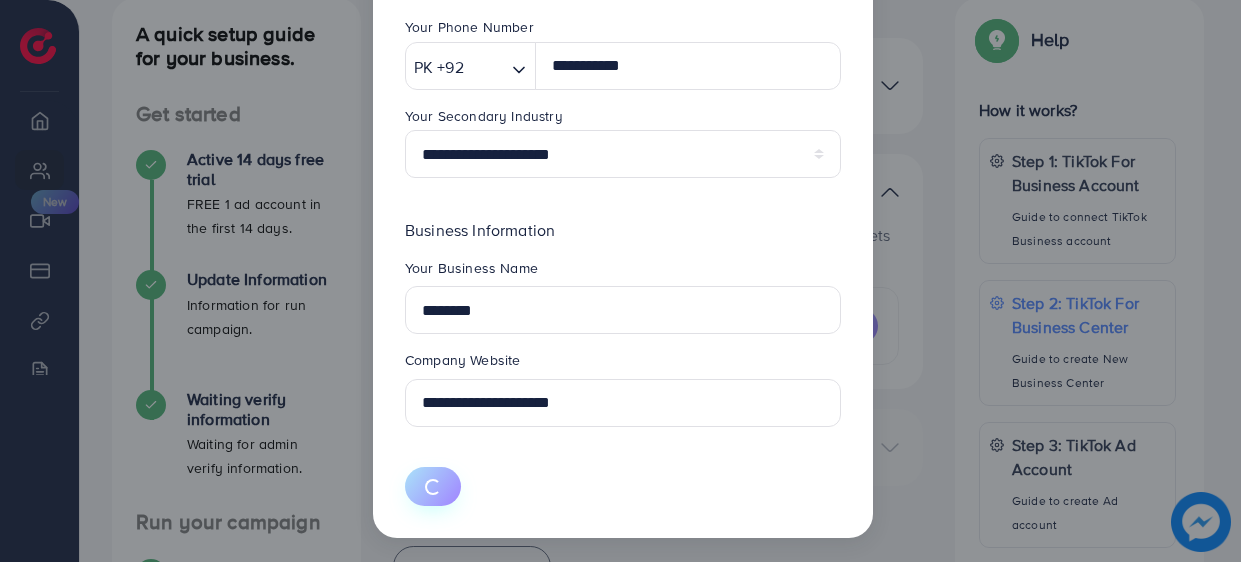 type 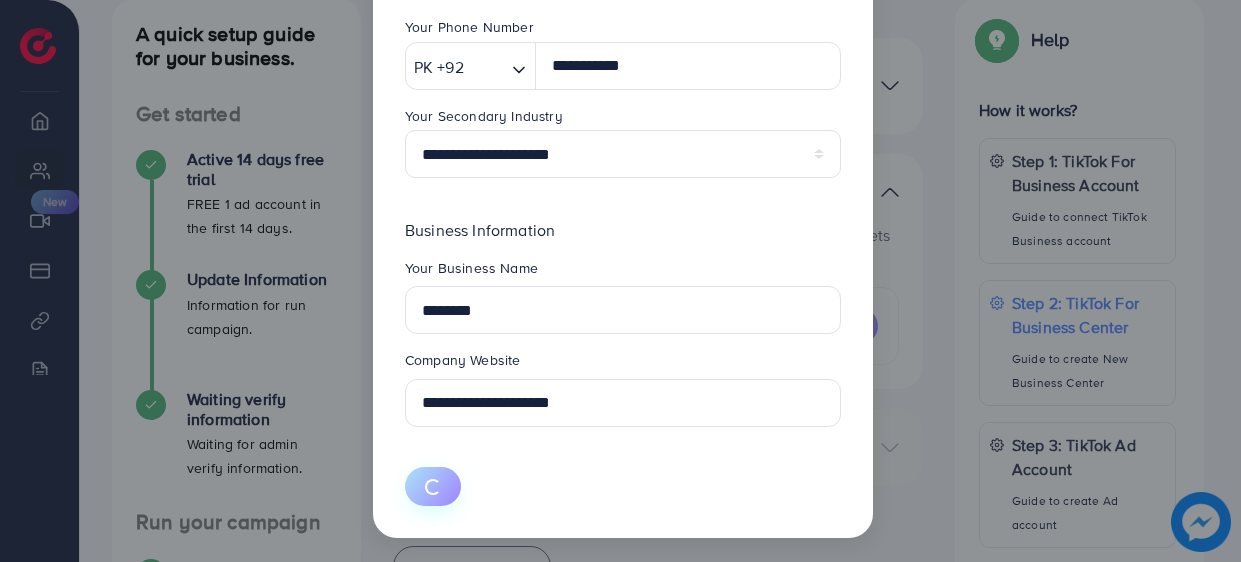 type 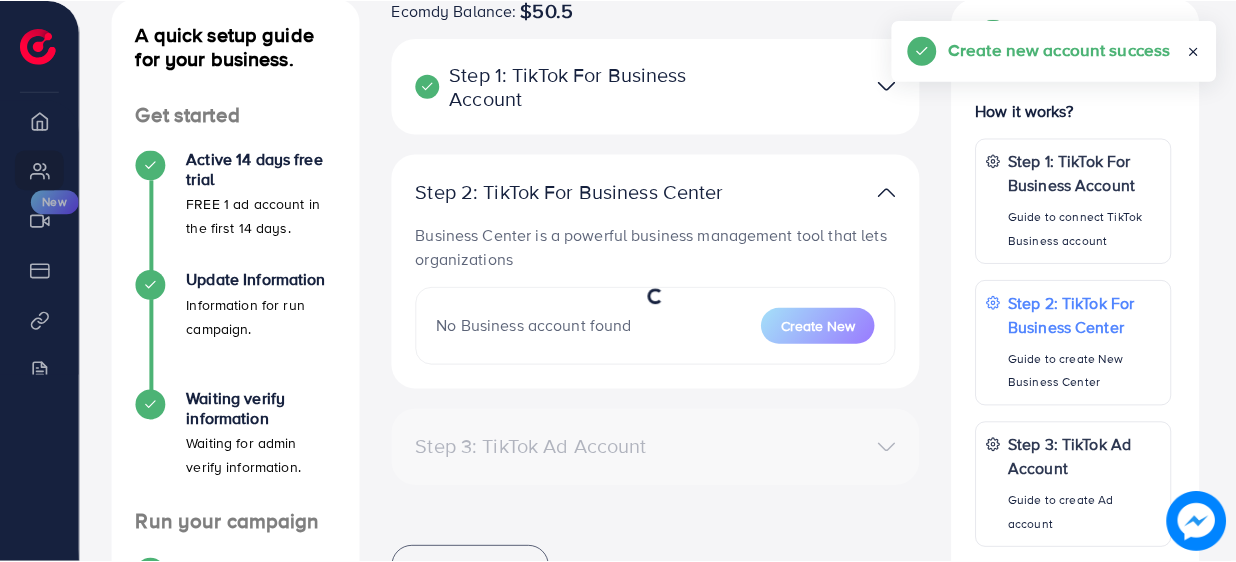 scroll, scrollTop: 274, scrollLeft: 0, axis: vertical 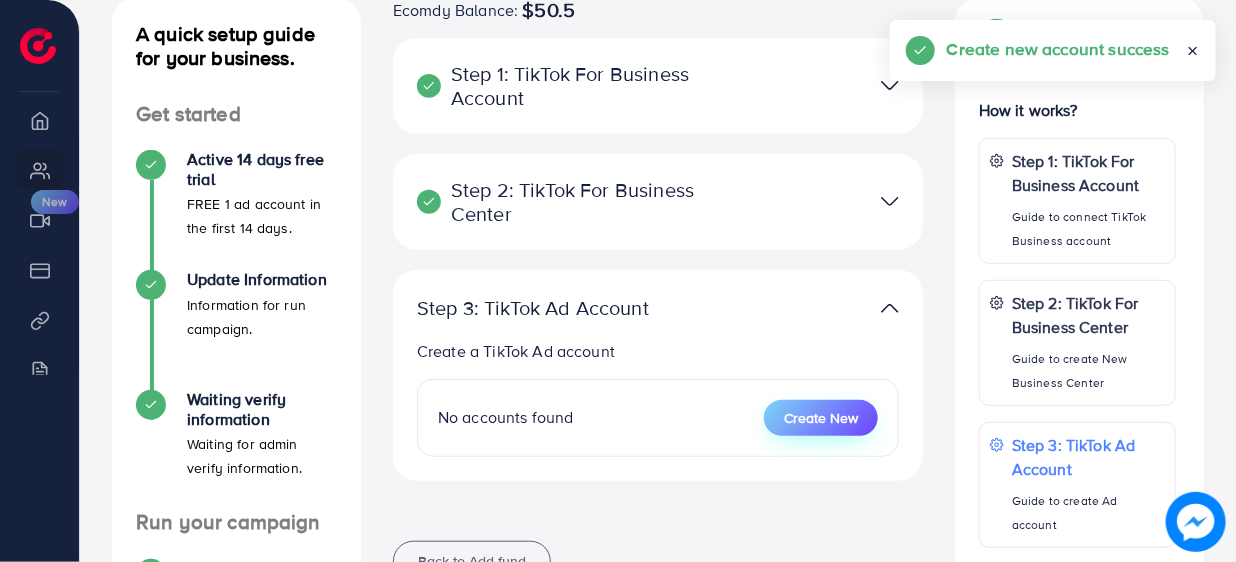 click on "Create New" at bounding box center [821, 418] 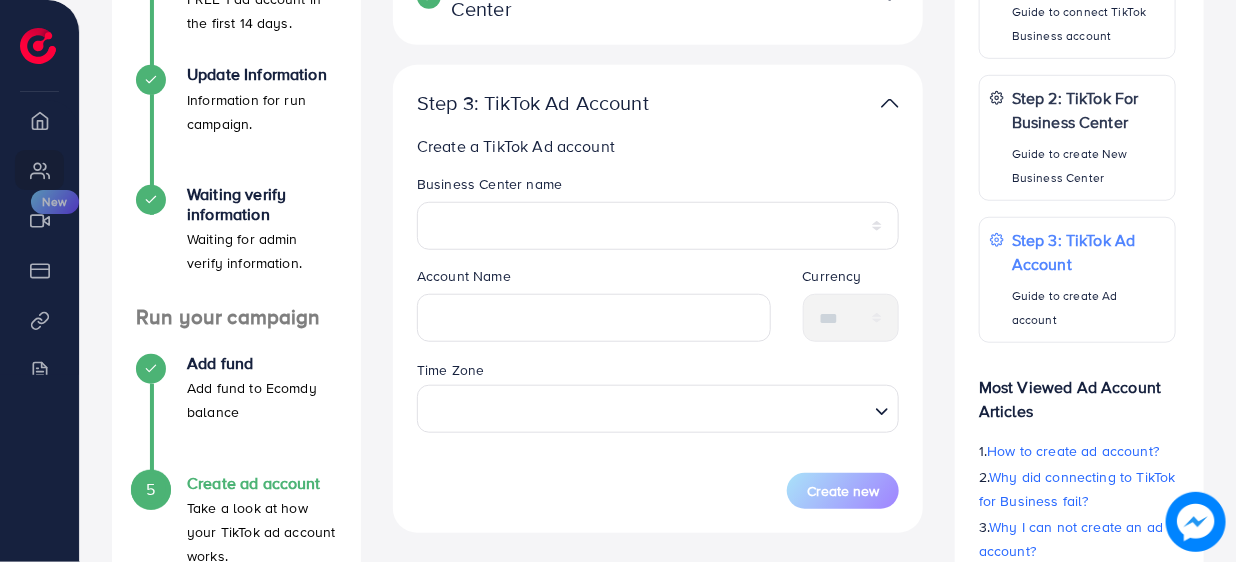 scroll, scrollTop: 446, scrollLeft: 0, axis: vertical 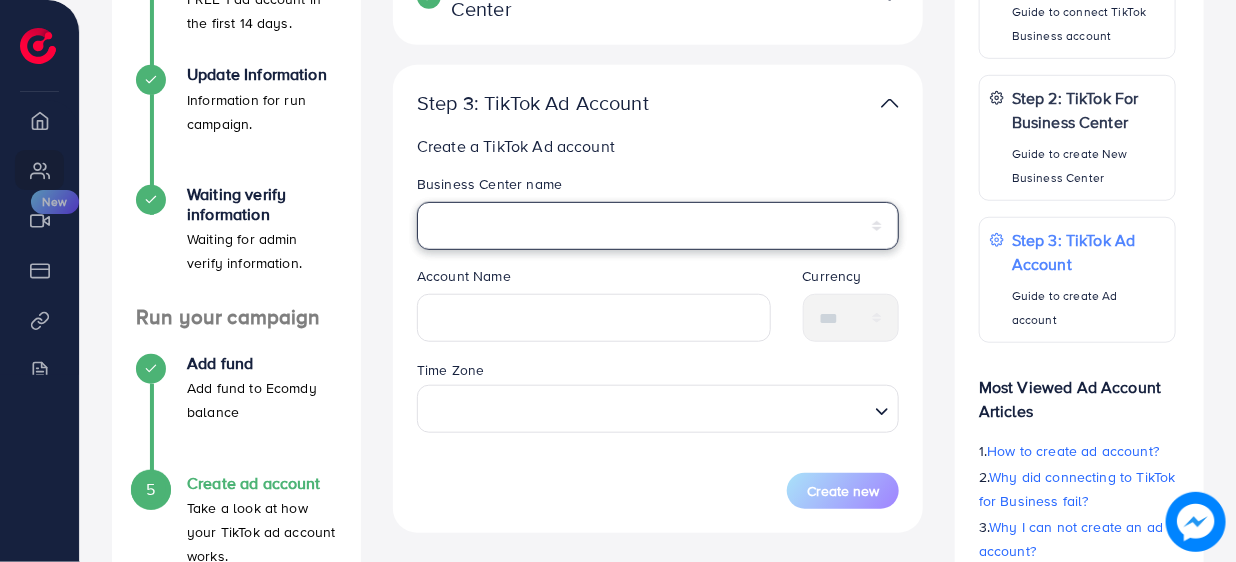 click on "**********" at bounding box center [658, 226] 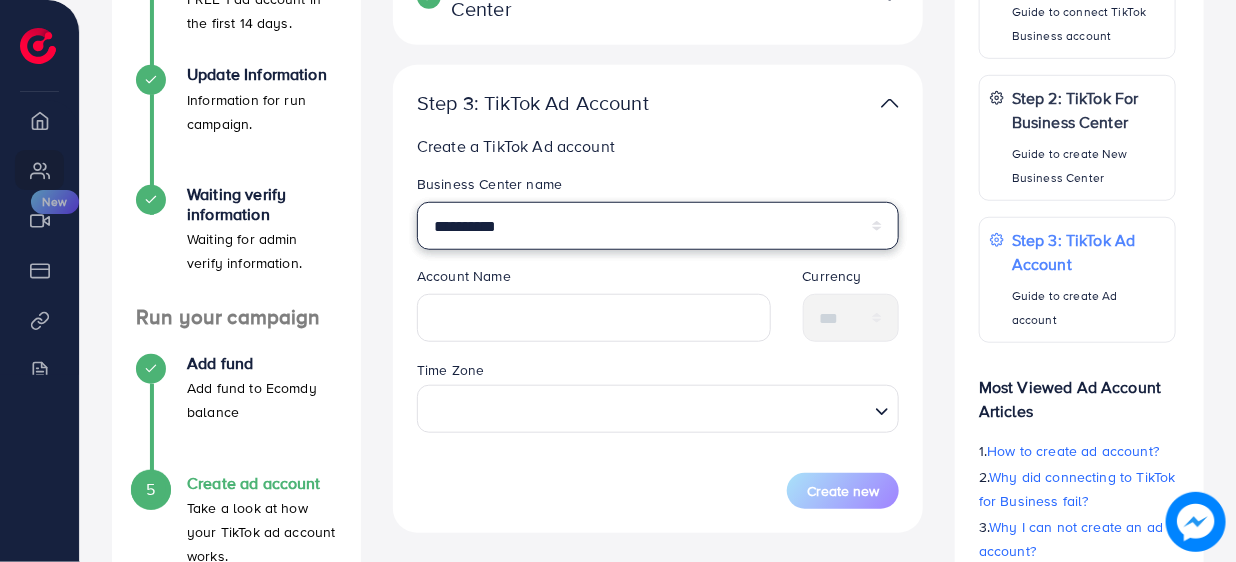 click on "**********" at bounding box center [658, 226] 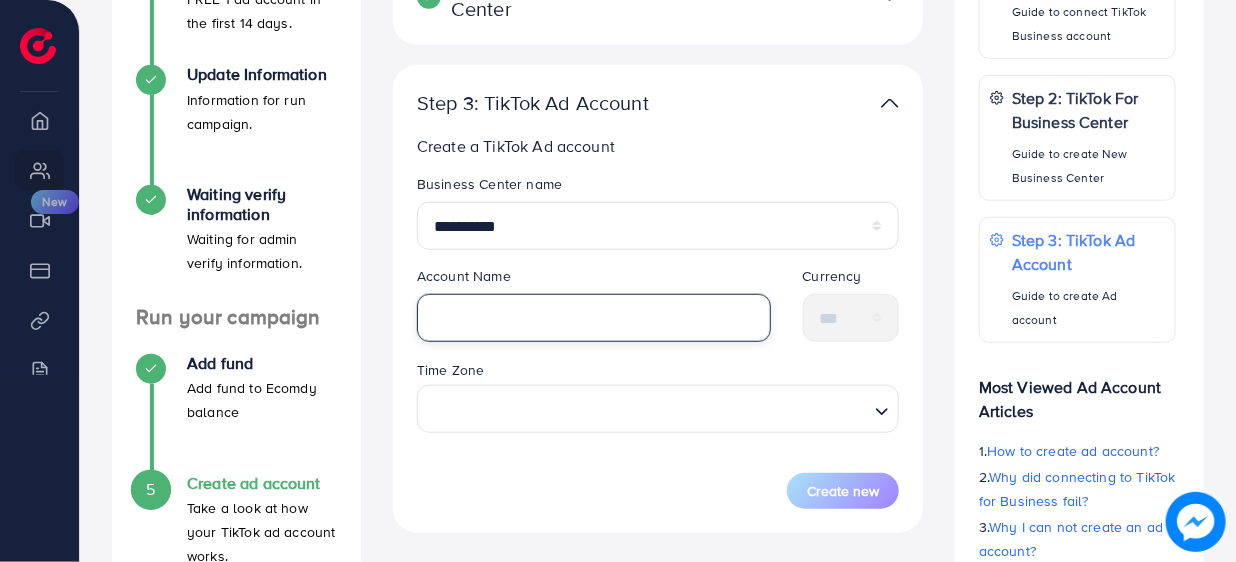 click at bounding box center [594, 318] 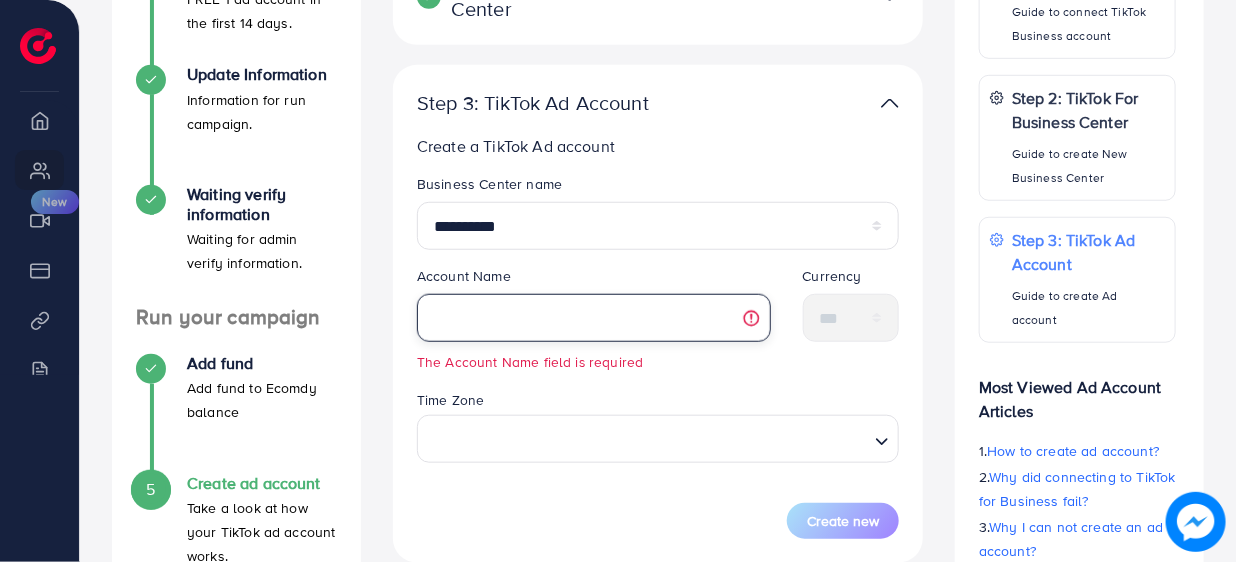click at bounding box center [594, 318] 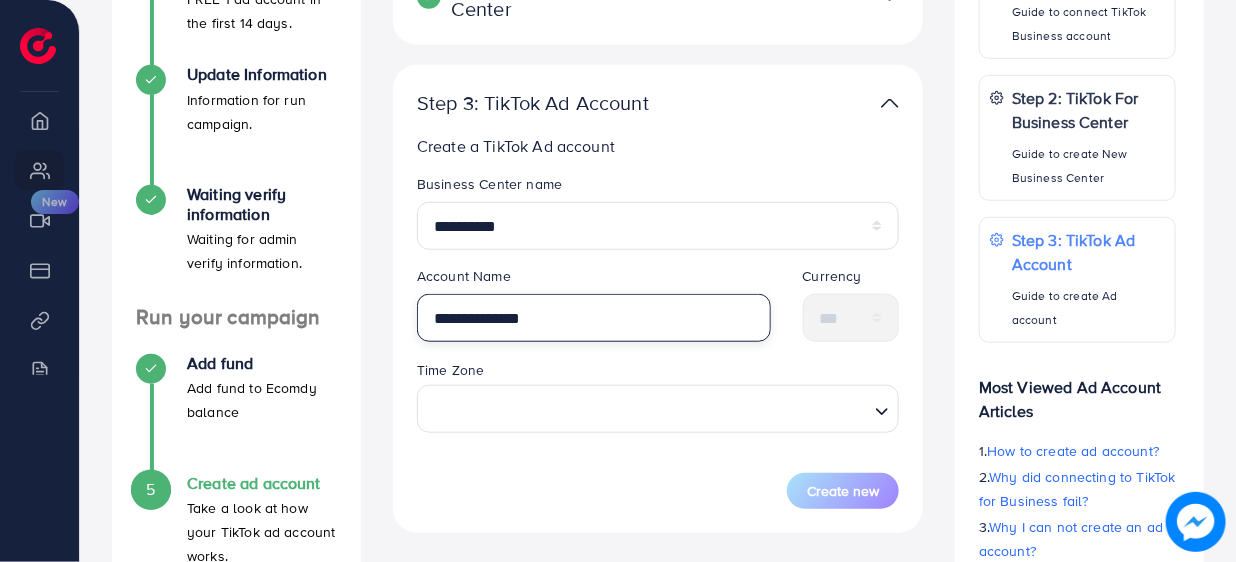 type on "**********" 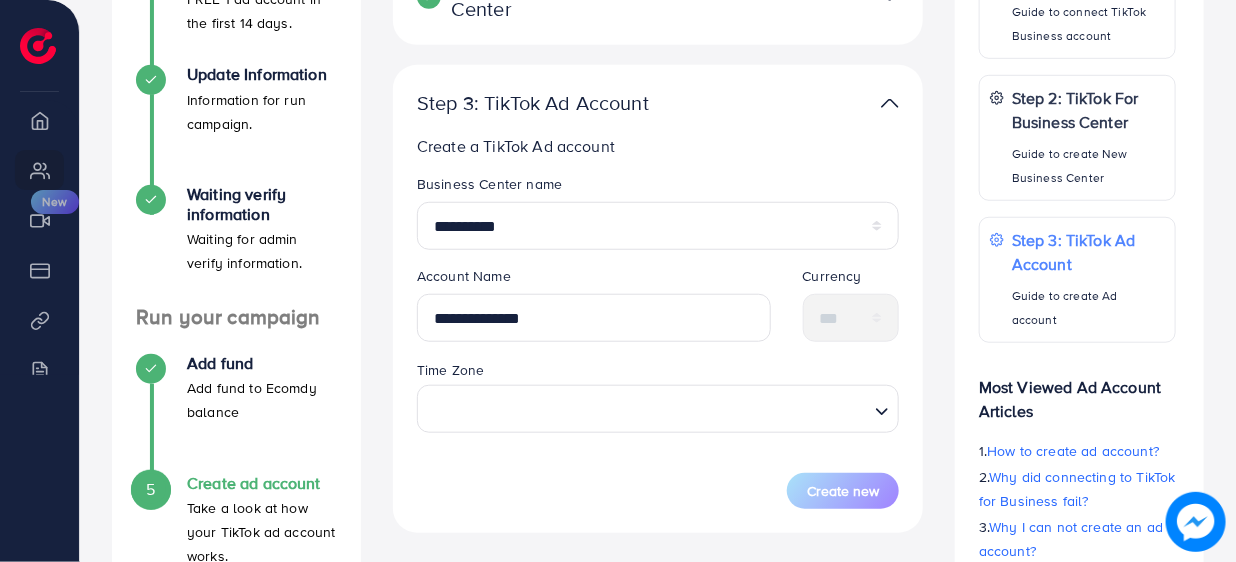 click on "Currency ***" at bounding box center (851, 312) 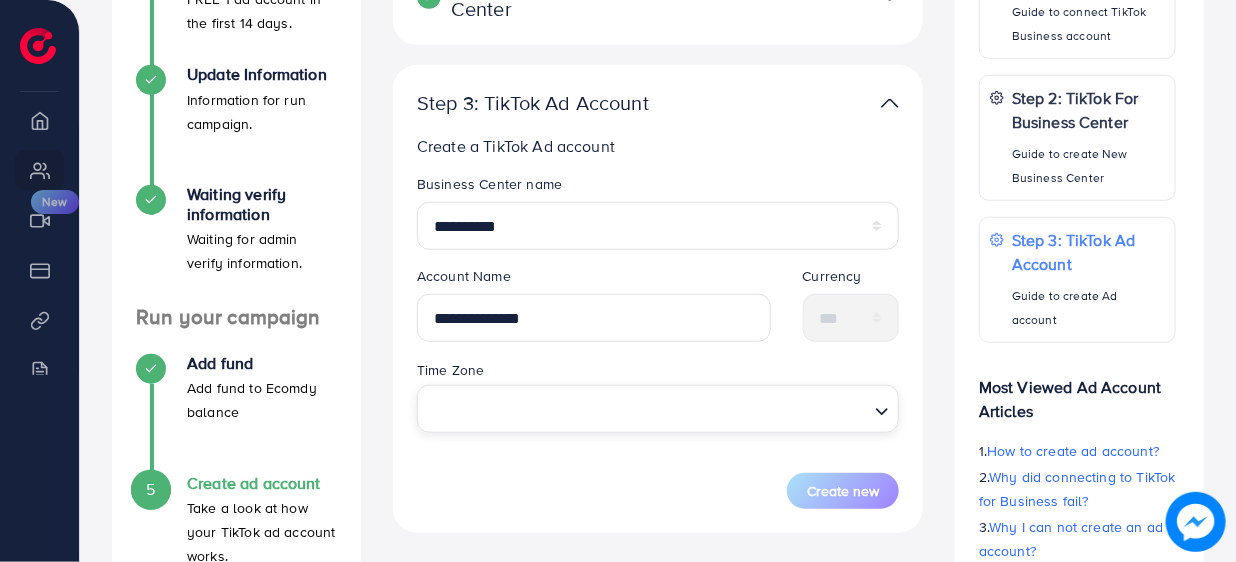 click at bounding box center (646, 408) 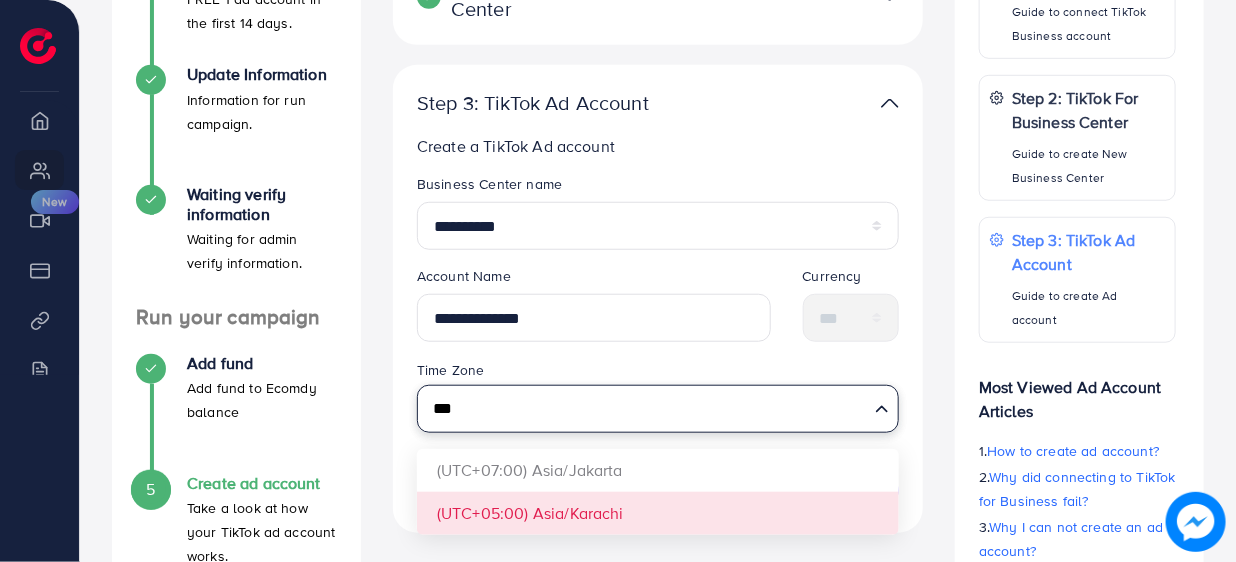 type on "***" 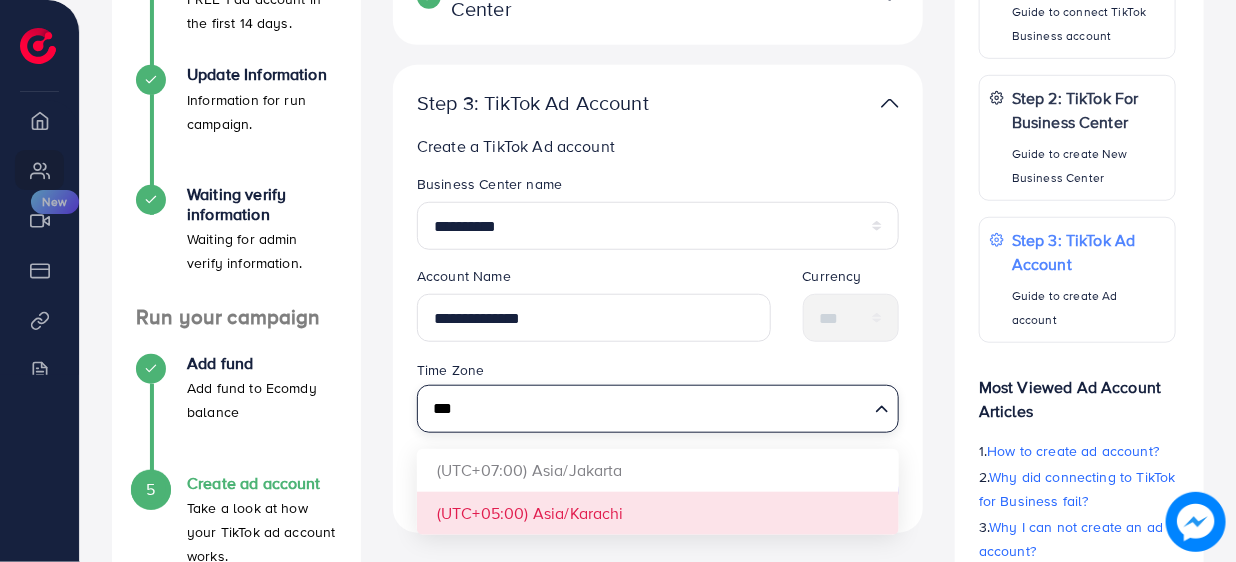 type 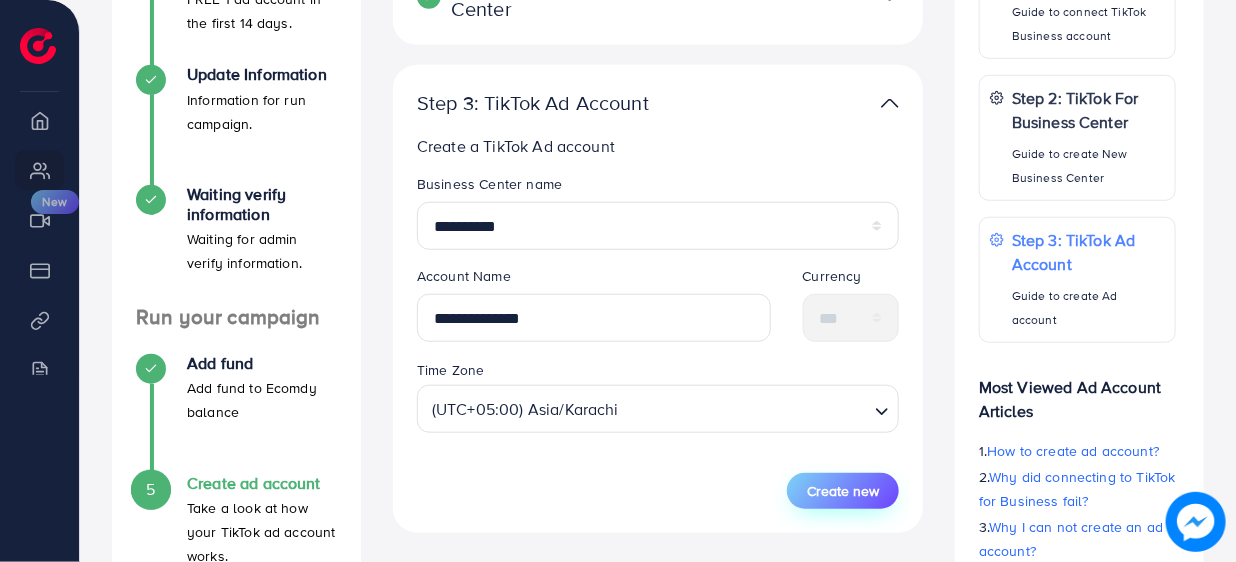 click on "Create new" at bounding box center [843, 491] 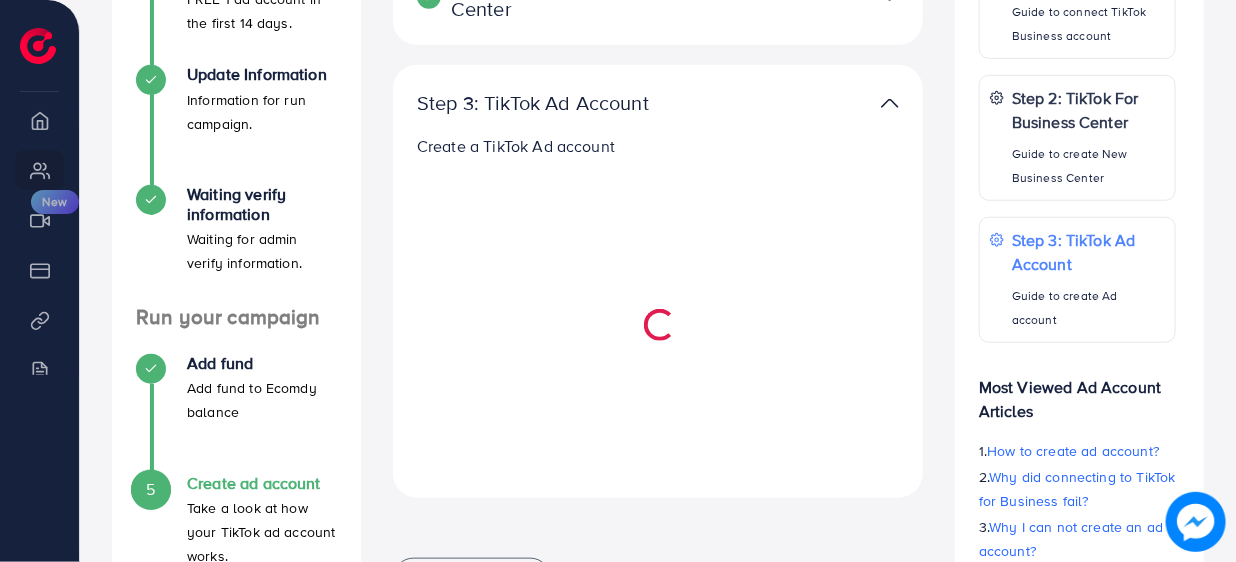 select 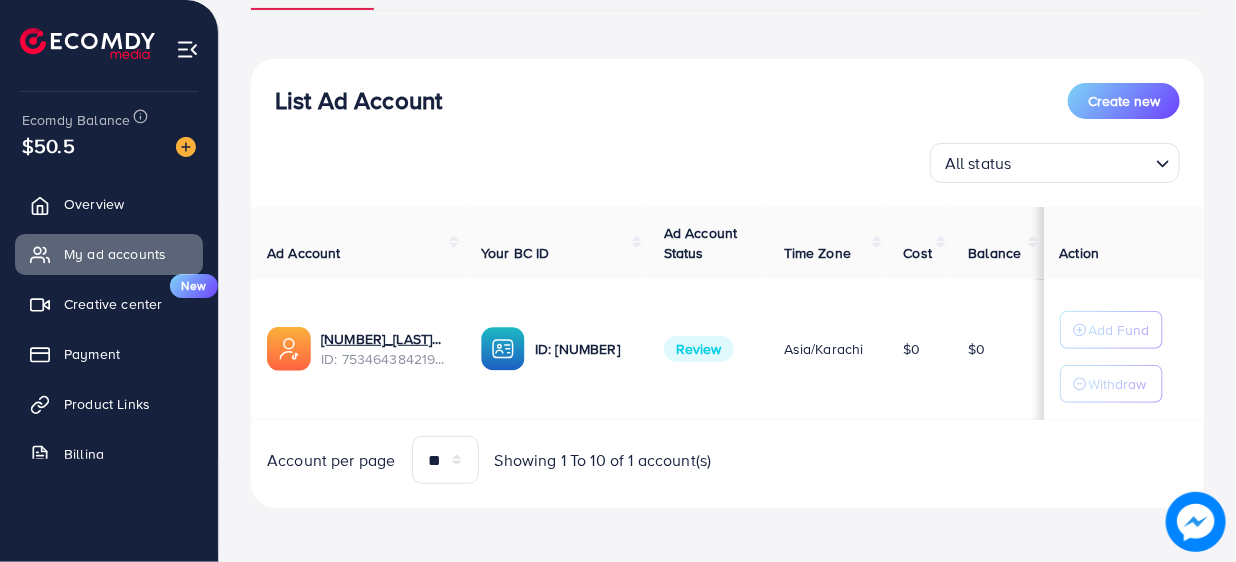 scroll, scrollTop: 182, scrollLeft: 0, axis: vertical 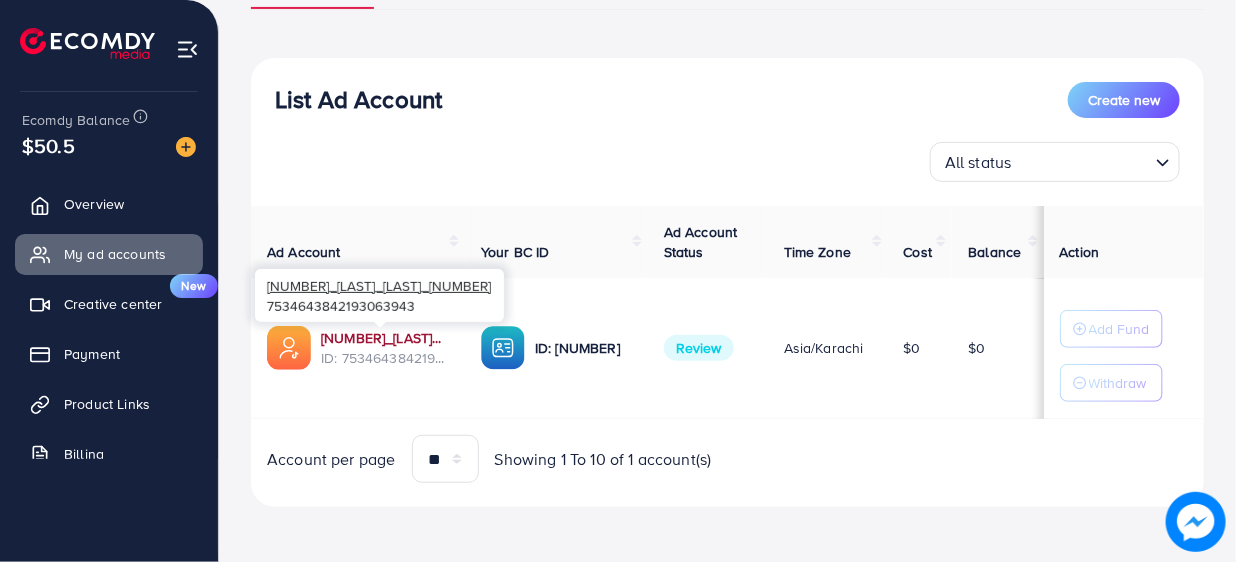click on "[NUMBER]_[LAST]_[LAST]_[NUMBER]" at bounding box center (385, 338) 